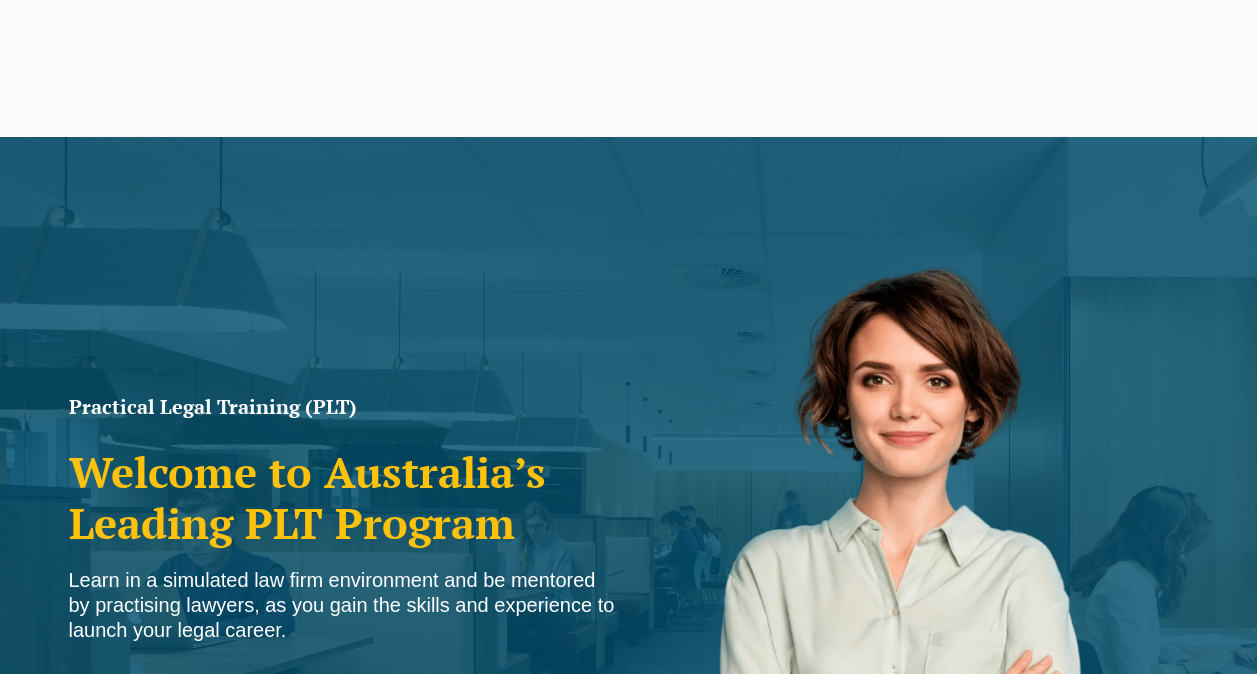 scroll, scrollTop: 200, scrollLeft: 0, axis: vertical 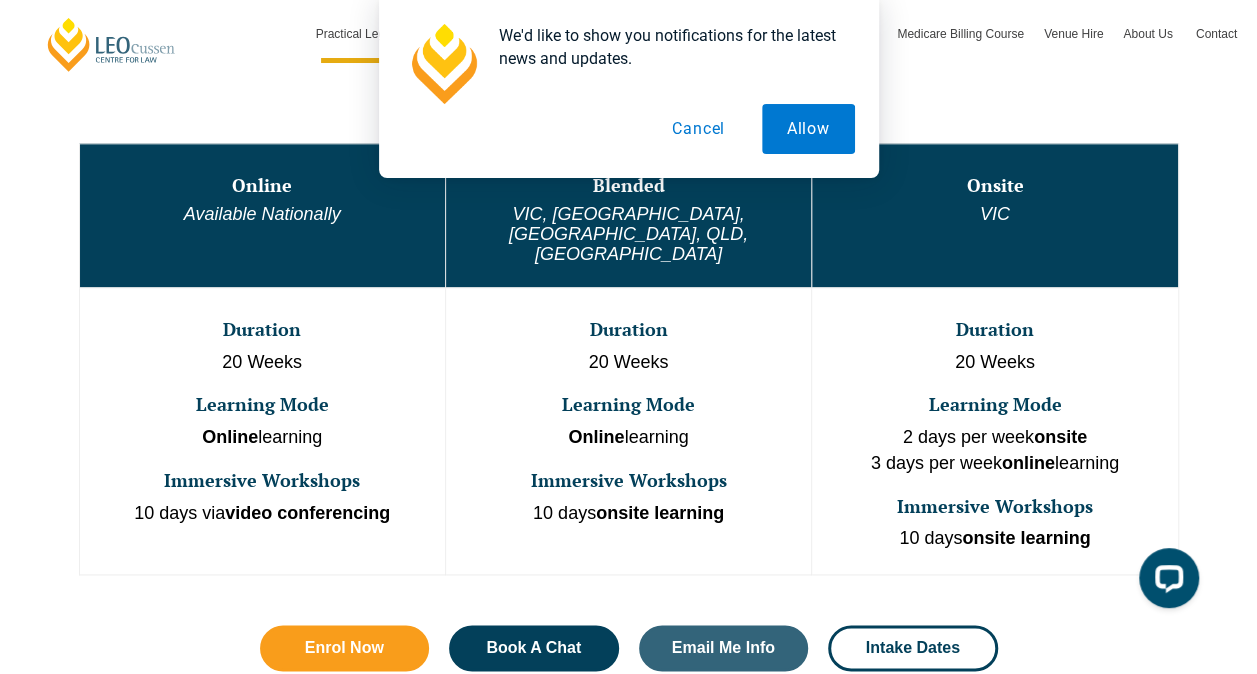 click on "We'd like to show you notifications for the latest news and updates. Allow Cancel" at bounding box center [628, 89] 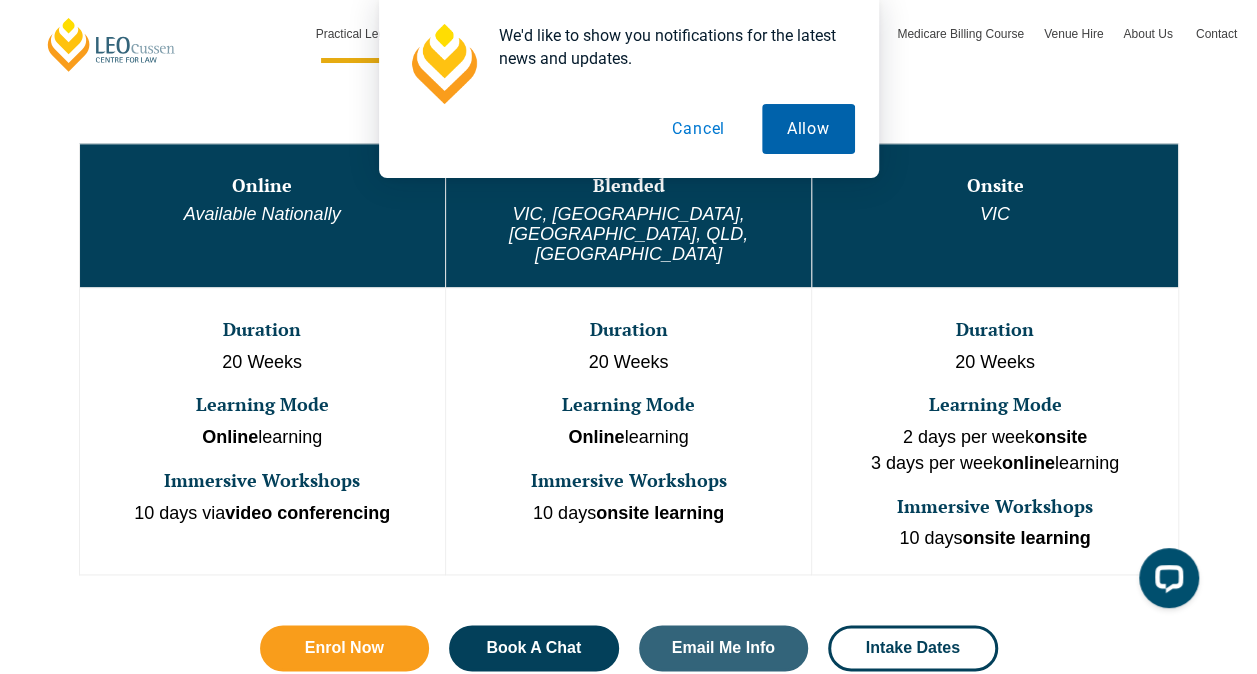 click on "Allow" at bounding box center [808, 129] 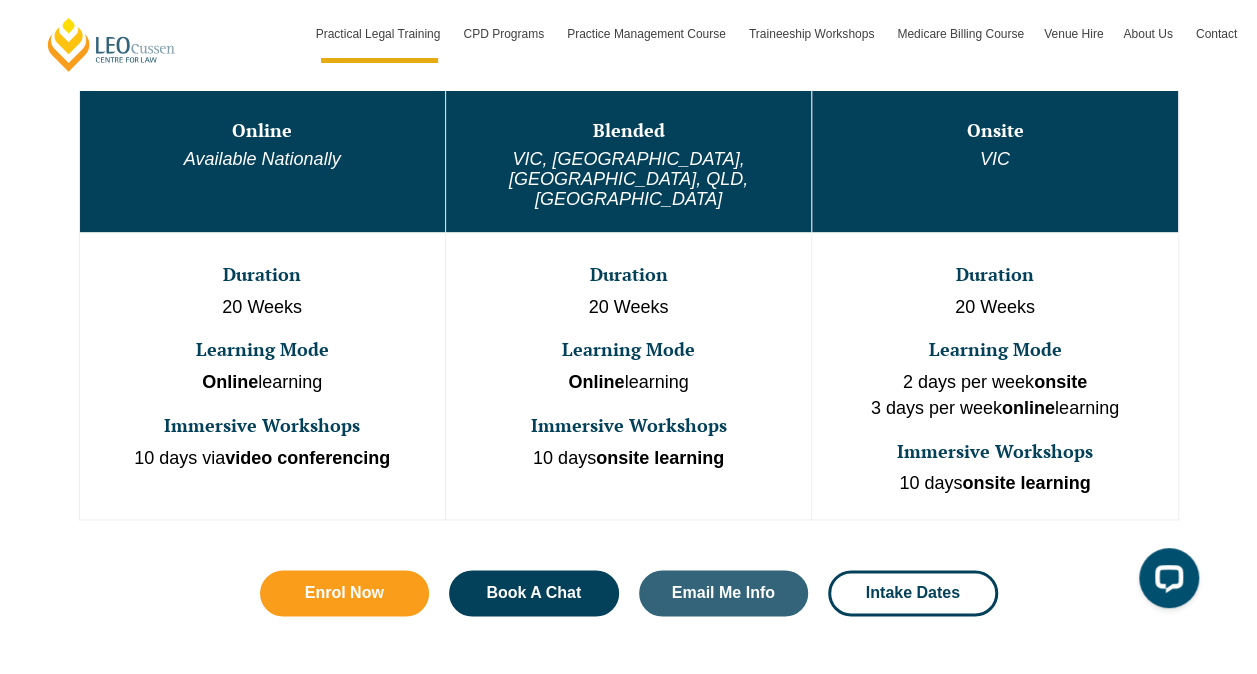 scroll, scrollTop: 1200, scrollLeft: 0, axis: vertical 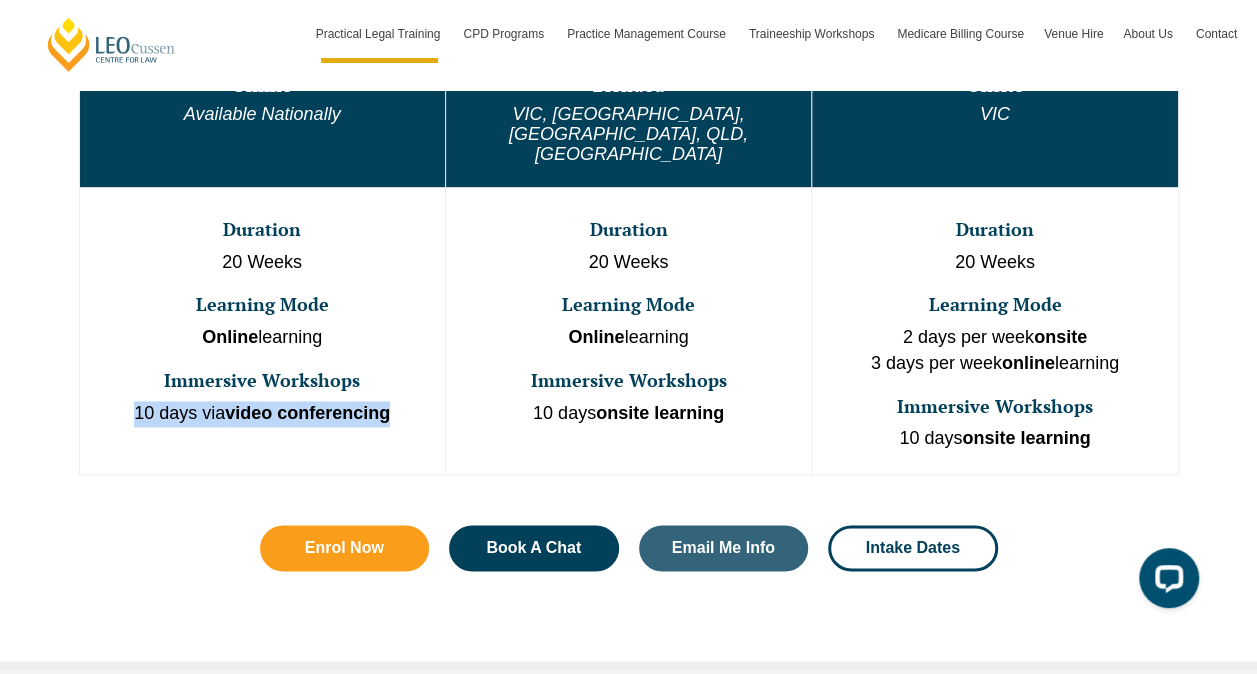 drag, startPoint x: 428, startPoint y: 372, endPoint x: 86, endPoint y: 360, distance: 342.21045 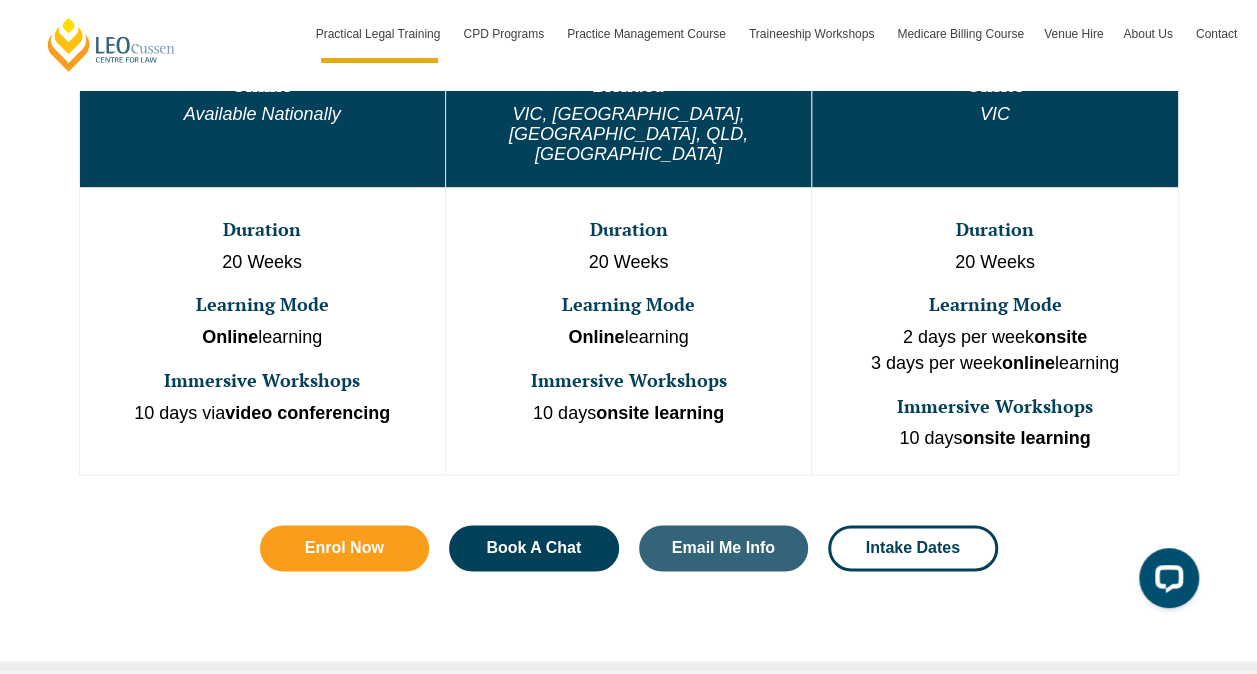 click on "Duration 20 Weeks Learning Mode Online  learning Immersive Workshops 10 days  onsite learning" at bounding box center (628, 330) 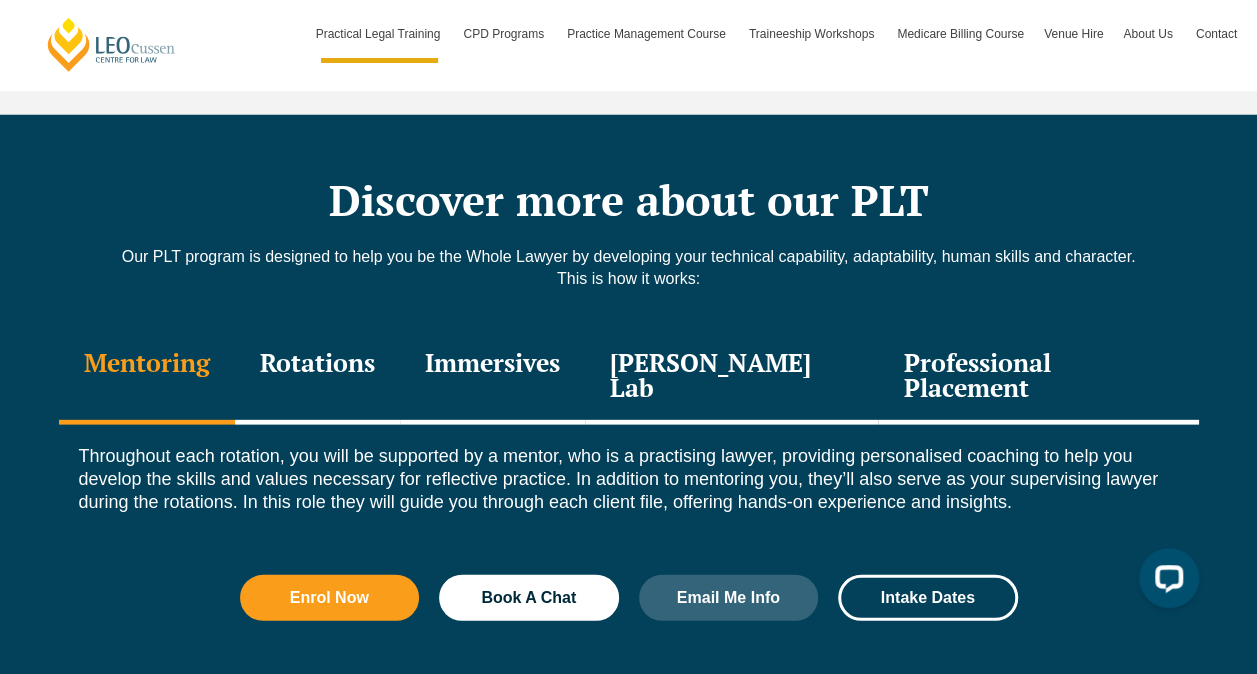 scroll, scrollTop: 2700, scrollLeft: 0, axis: vertical 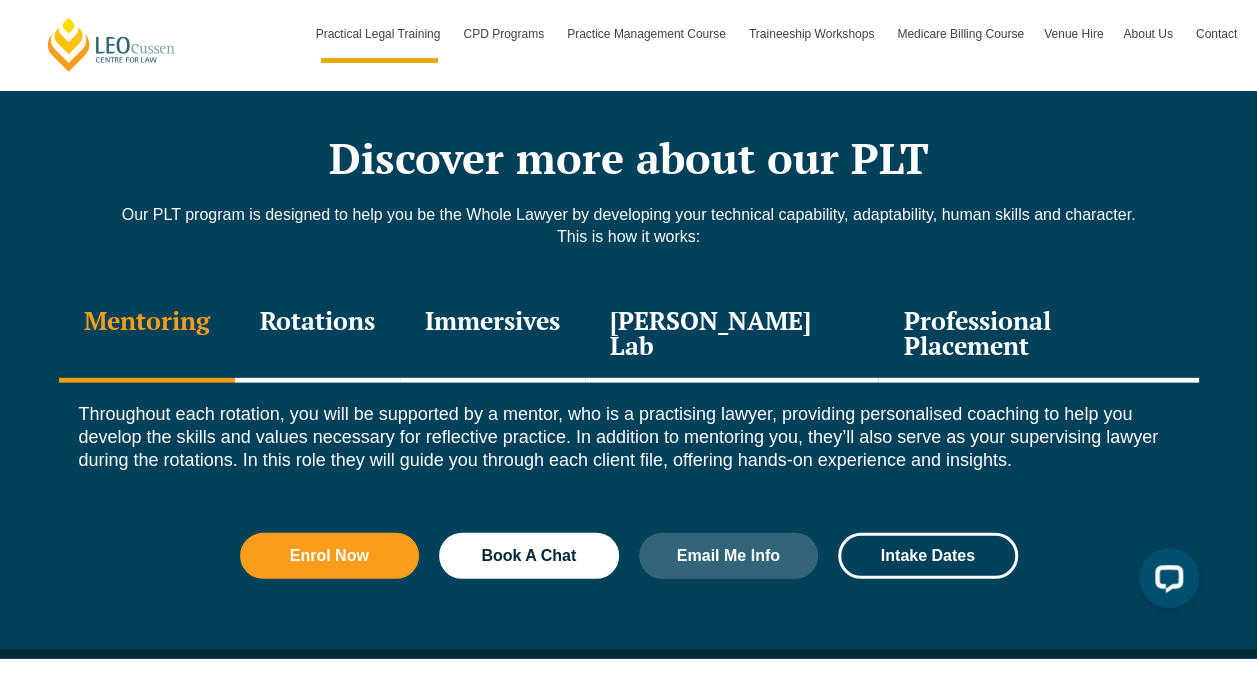 click on "Rotations" at bounding box center [317, 335] 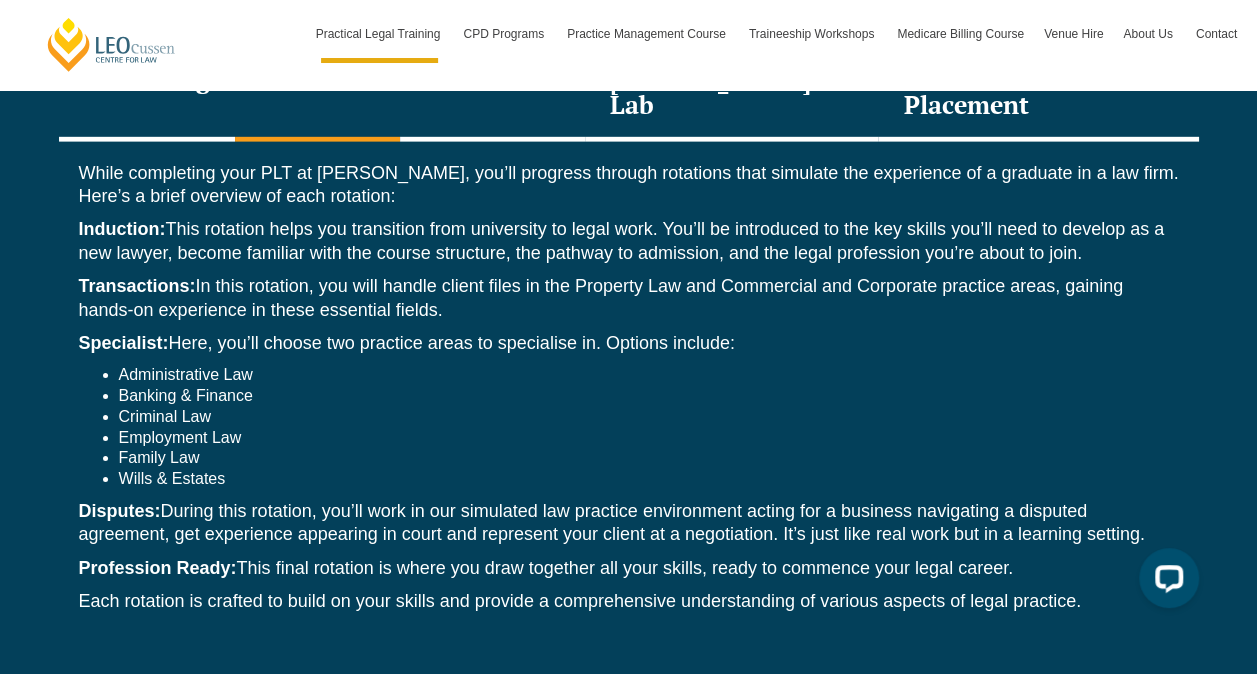 scroll, scrollTop: 2900, scrollLeft: 0, axis: vertical 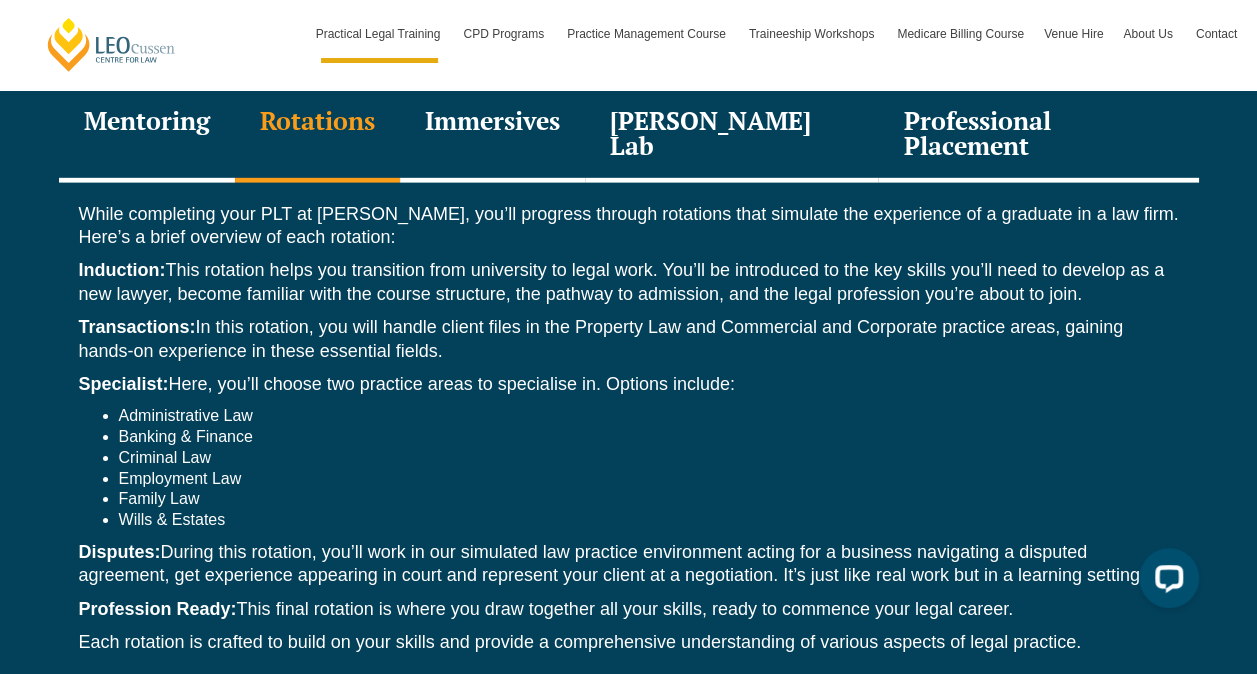 click on "While completing your PLT at Leo Cussen, you’ll progress through rotations that simulate the experience of a graduate in a law firm. Here’s a brief overview of each rotation: Induction:  This rotation helps you transition from university to legal work. You’ll be introduced to the key skills you’ll need to develop as a new lawyer, become familiar with the course structure, the pathway to admission, and the legal profession you’re about to join. Transactions:  In this rotation, you will handle client files in the Property Law and Commercial and Corporate practice areas, gaining hands-on experience in these essential fields. Specialist:  Here, you’ll choose two practice areas to specialise in. Options include: Administrative Law Banking & Finance Criminal Law Employment Law Family Law Wills & Estates Disputes: Profession Ready:  This final rotation is where you draw together all your skills, ready to commence your legal career." at bounding box center (629, 434) 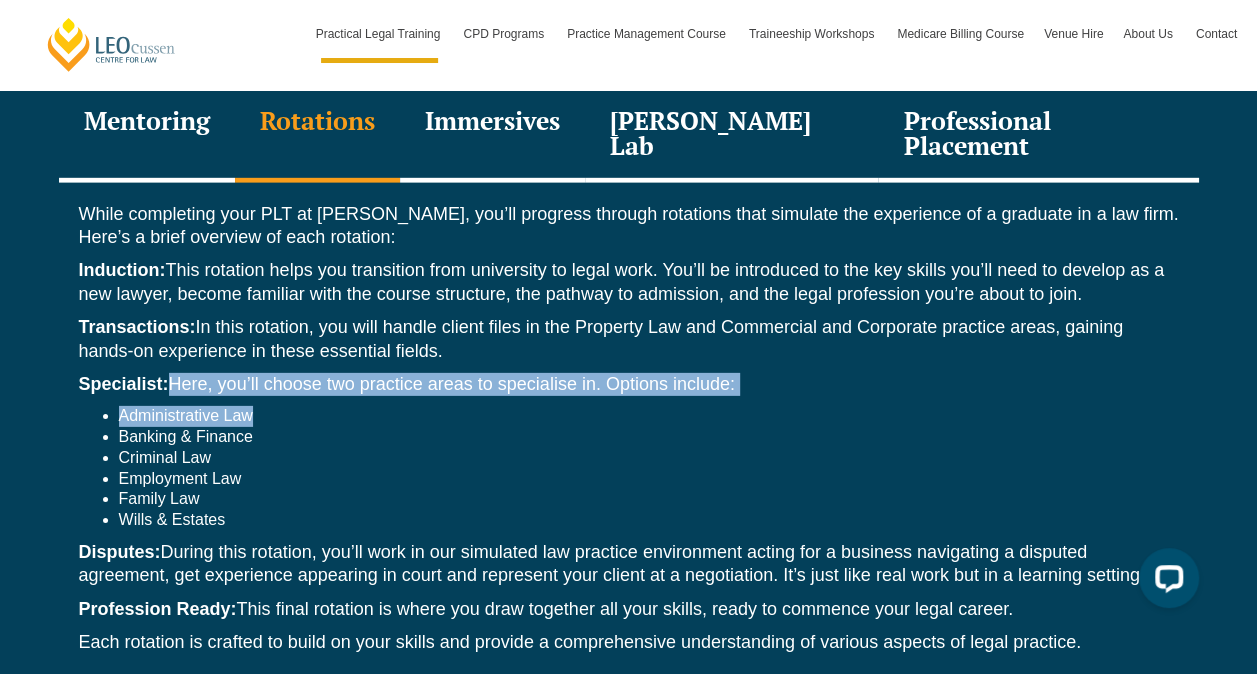 drag, startPoint x: 169, startPoint y: 308, endPoint x: 650, endPoint y: 340, distance: 482.06326 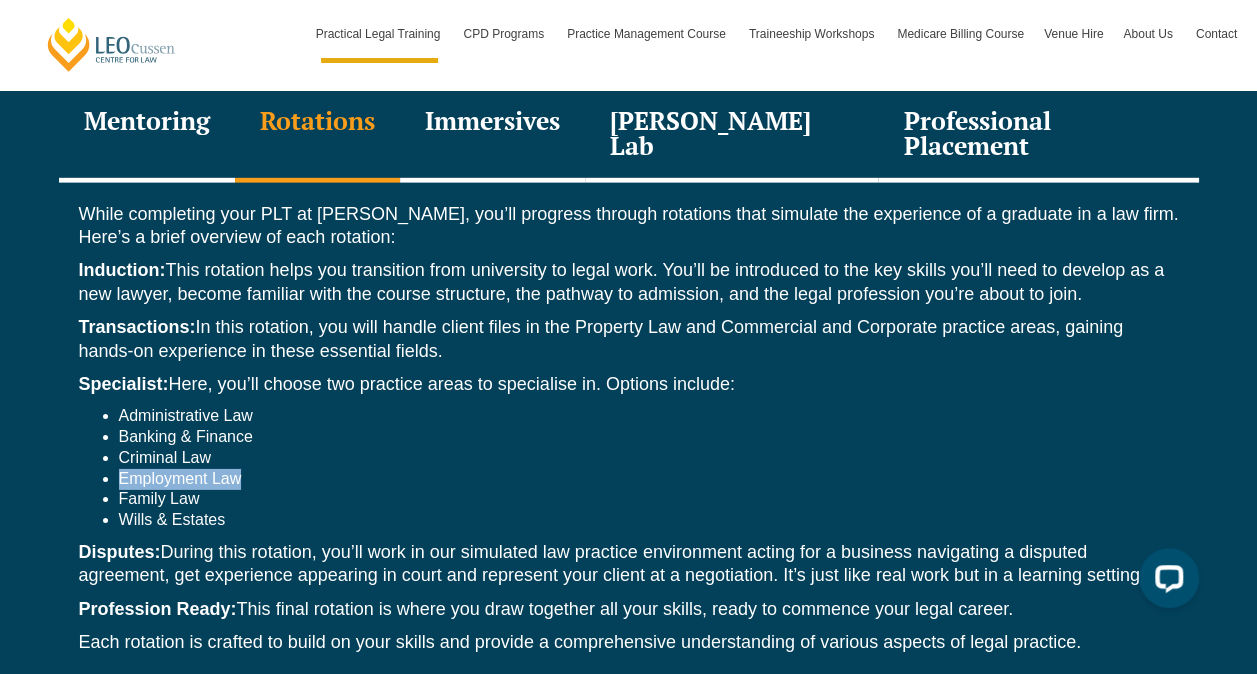 drag, startPoint x: 244, startPoint y: 411, endPoint x: 57, endPoint y: 414, distance: 187.02406 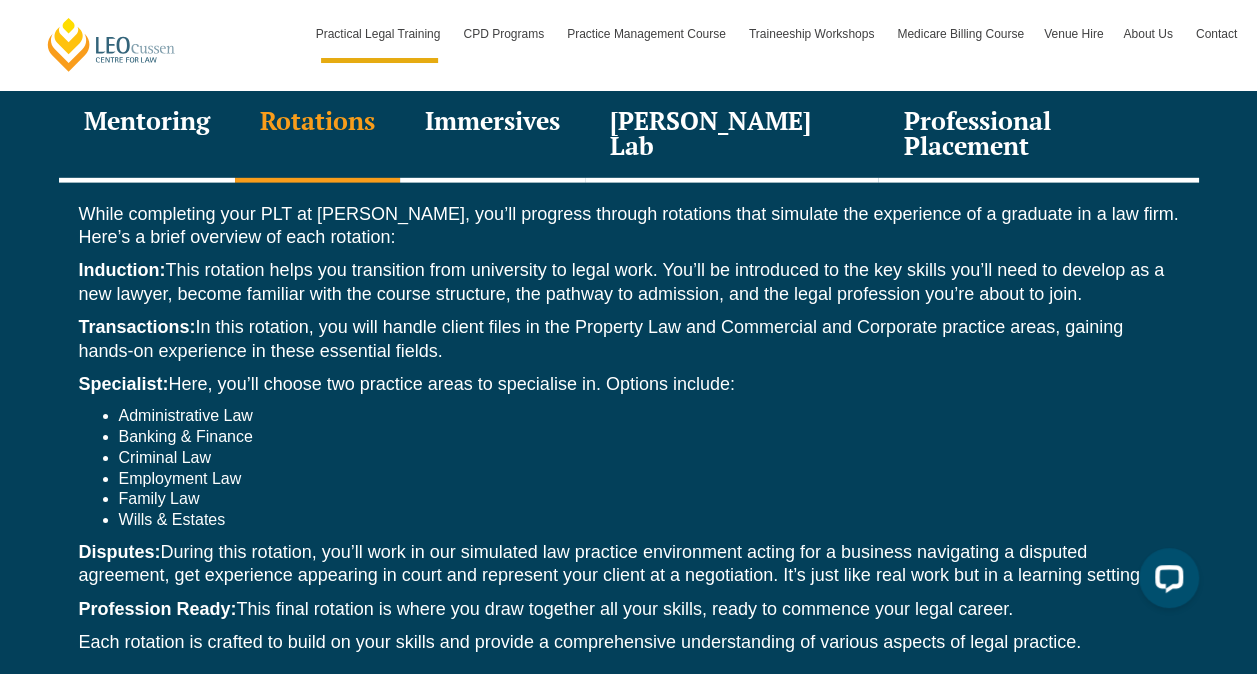 click on "Wills & Estates" at bounding box center [649, 520] 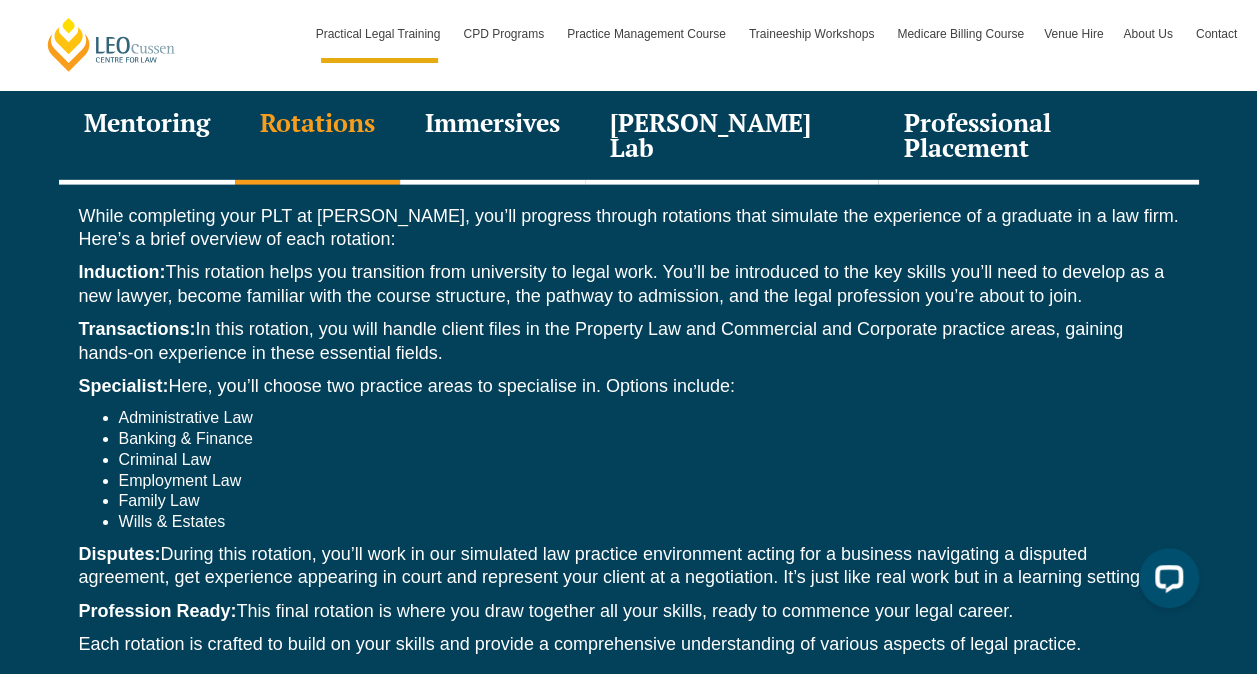 scroll, scrollTop: 2700, scrollLeft: 0, axis: vertical 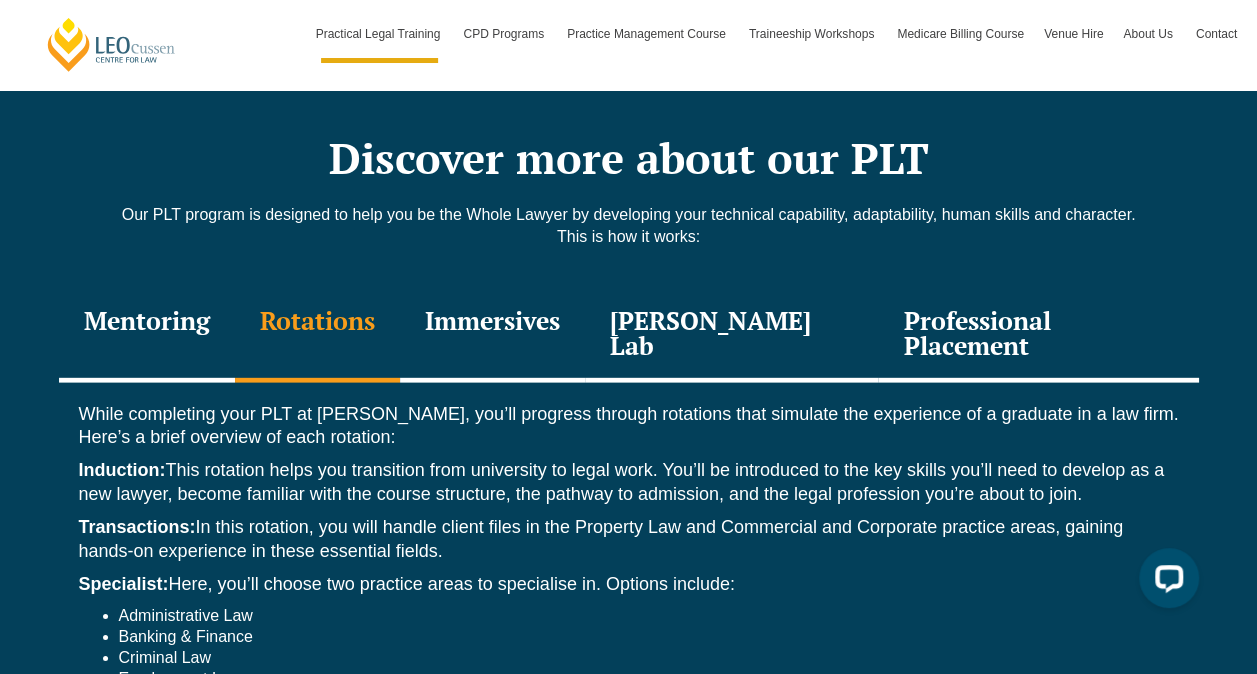 drag, startPoint x: 239, startPoint y: 290, endPoint x: 256, endPoint y: 288, distance: 17.117243 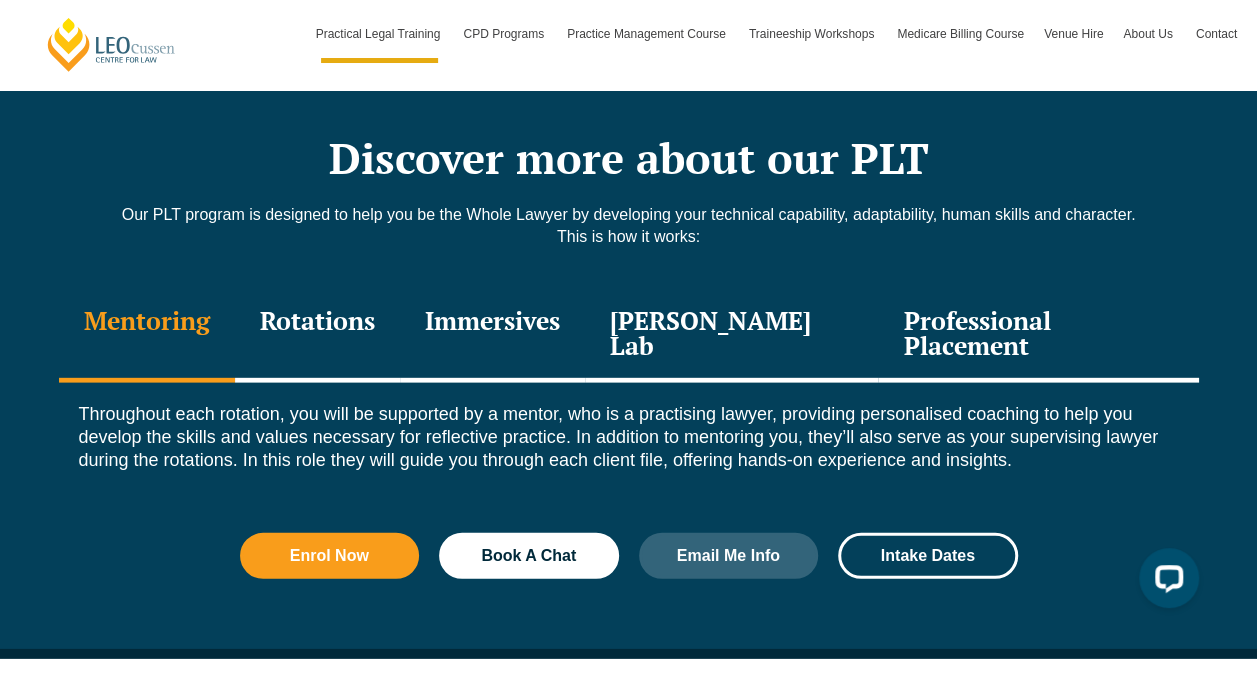 click on "Rotations" at bounding box center [317, 335] 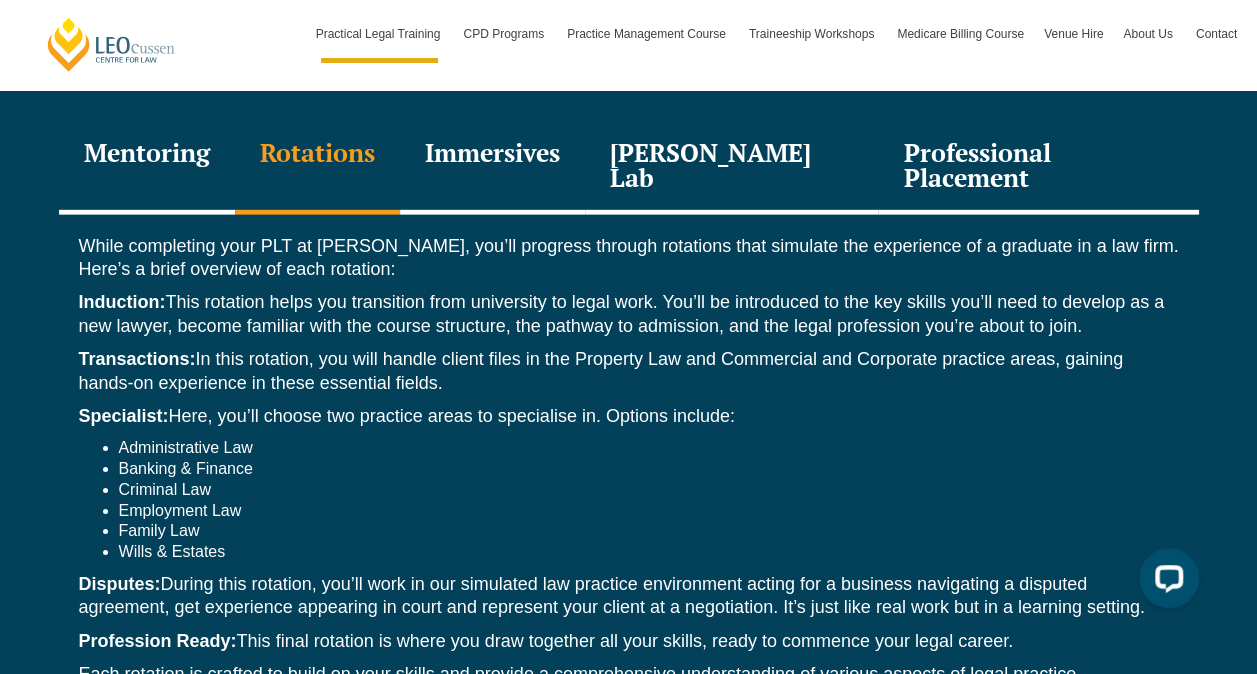 scroll, scrollTop: 2900, scrollLeft: 0, axis: vertical 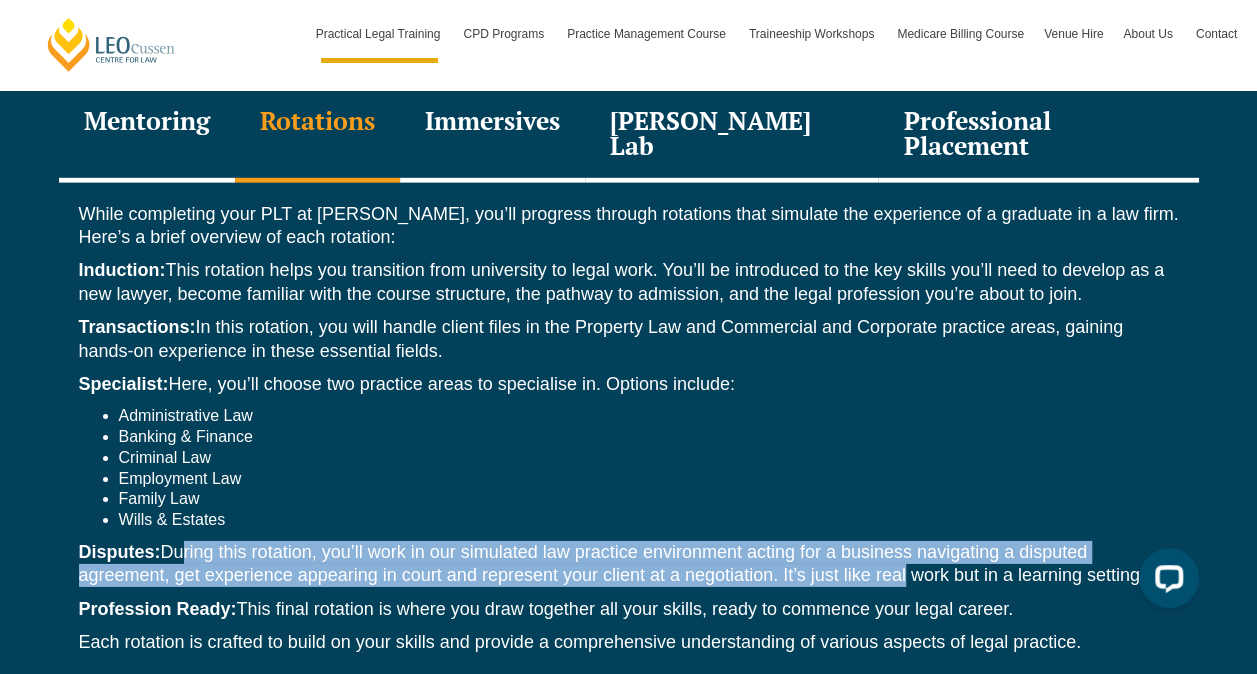click on "Disputes:  During this rotation, you’ll work in our simulated law practice environment acting for a business navigating a disputed agreement, get experience appearing in court and represent your client at a negotiation. It’s just like real work but in a learning setting." at bounding box center [629, 564] 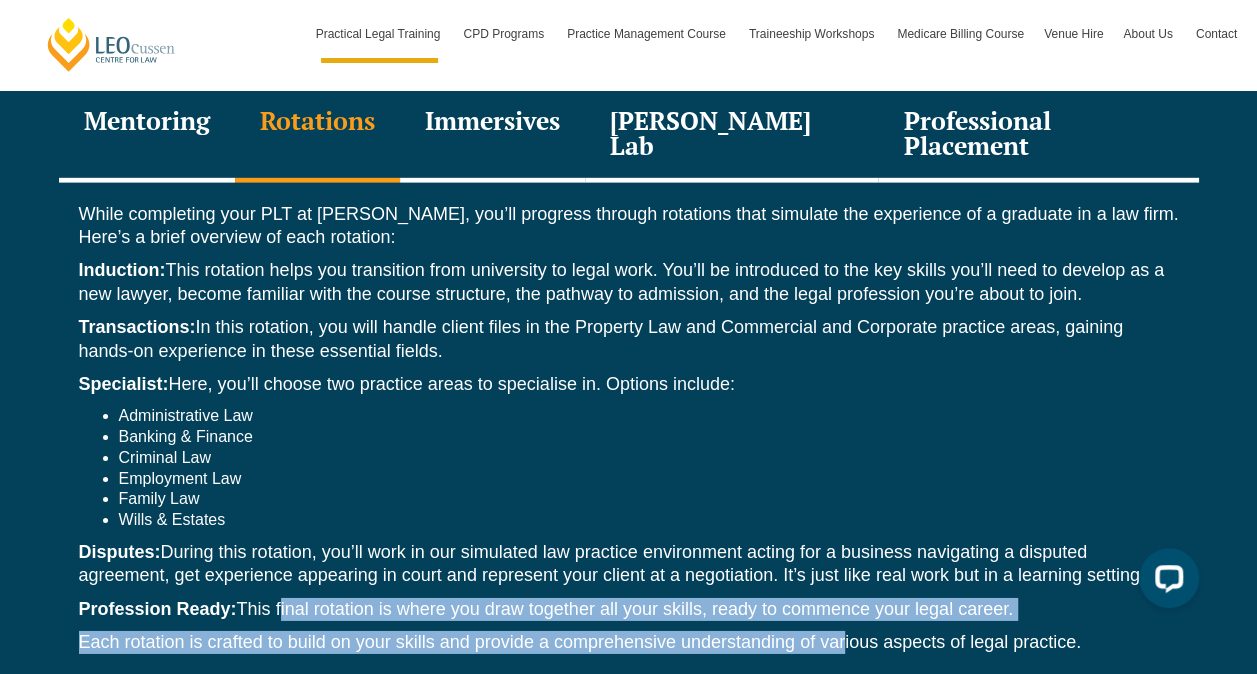drag, startPoint x: 278, startPoint y: 536, endPoint x: 842, endPoint y: 567, distance: 564.8513 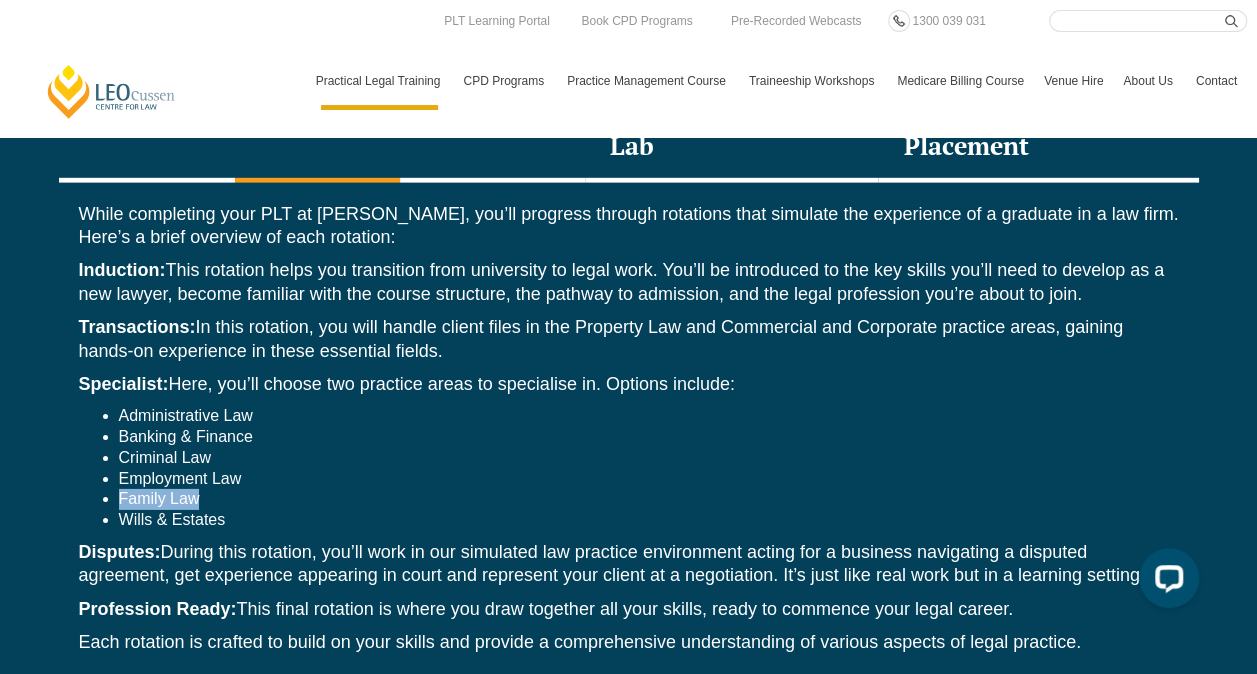 drag, startPoint x: 111, startPoint y: 438, endPoint x: 222, endPoint y: 436, distance: 111.01801 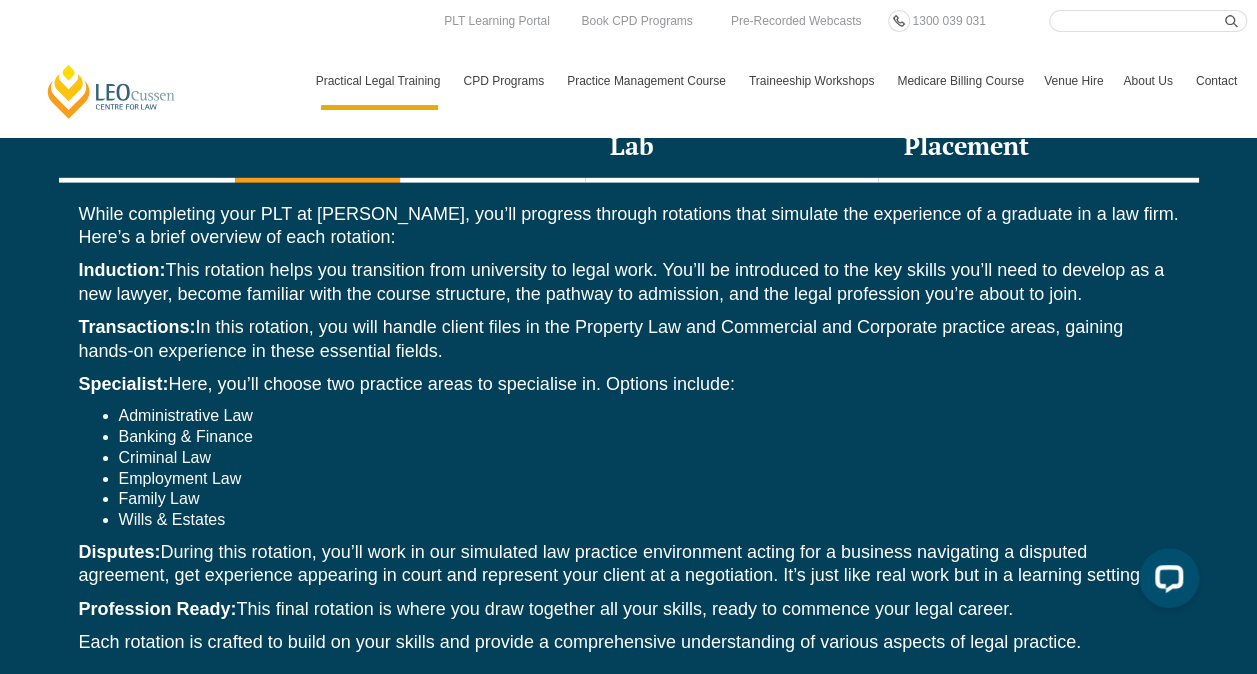 click on "Wills & Estates" at bounding box center [649, 520] 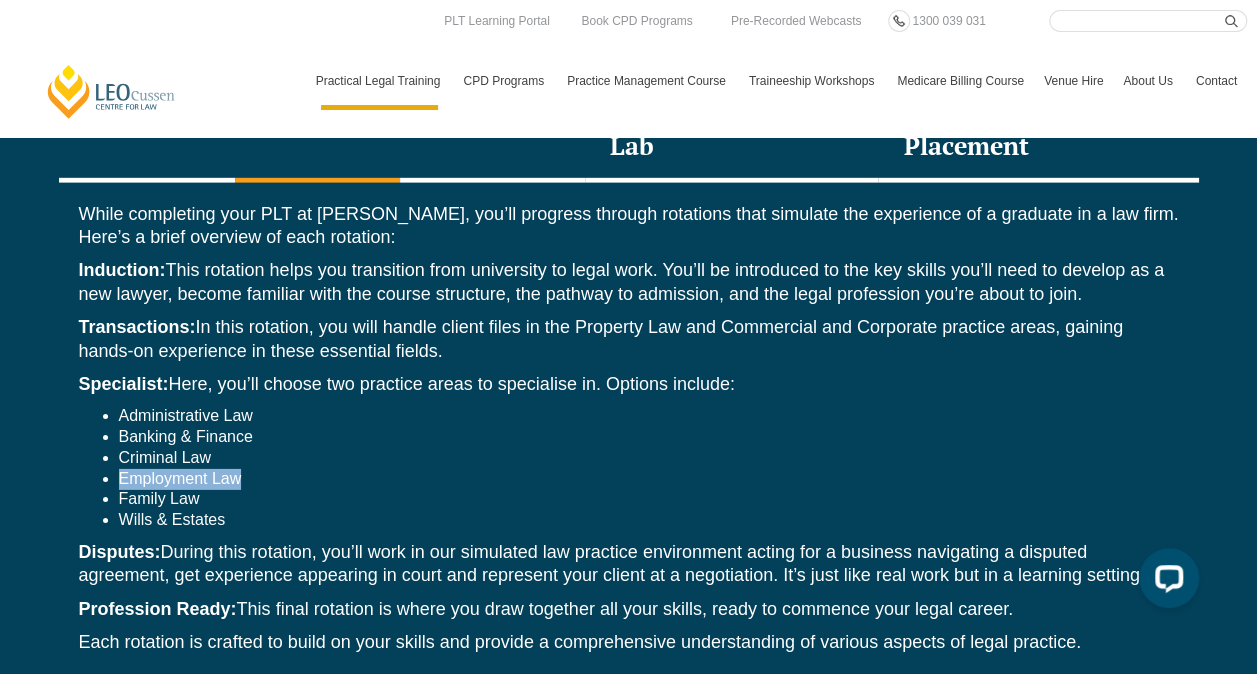 drag, startPoint x: 247, startPoint y: 403, endPoint x: 92, endPoint y: 415, distance: 155.46382 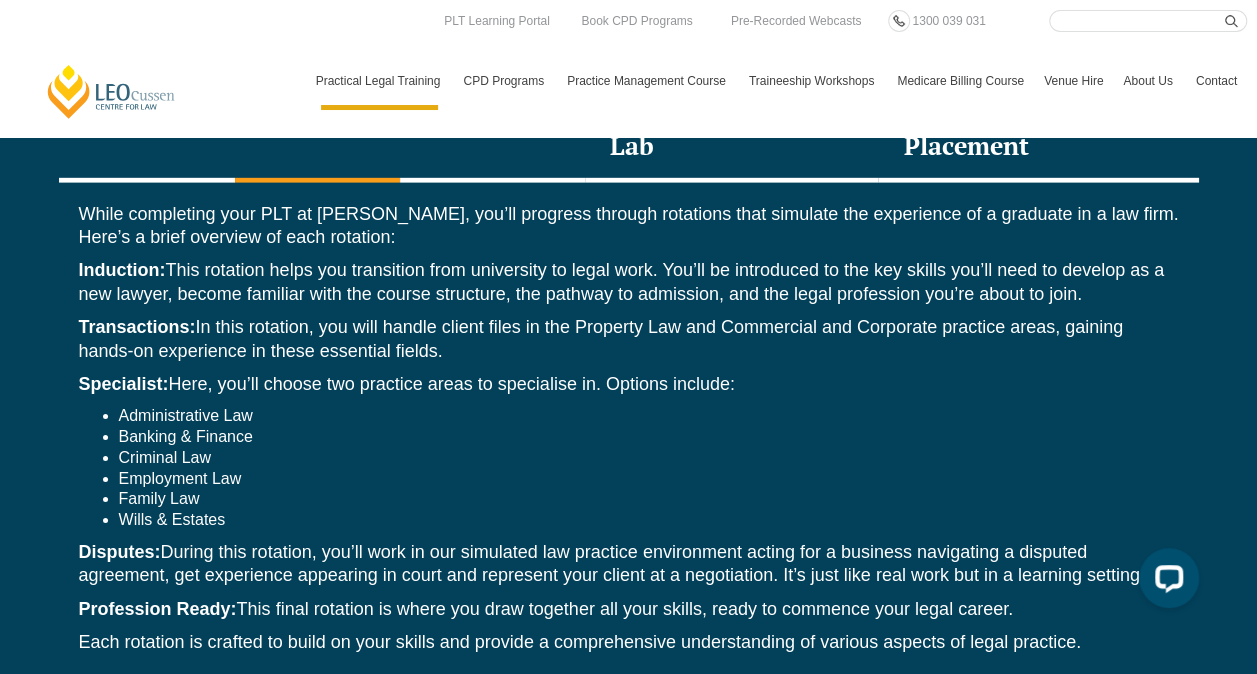 drag, startPoint x: 92, startPoint y: 415, endPoint x: 371, endPoint y: 500, distance: 291.66077 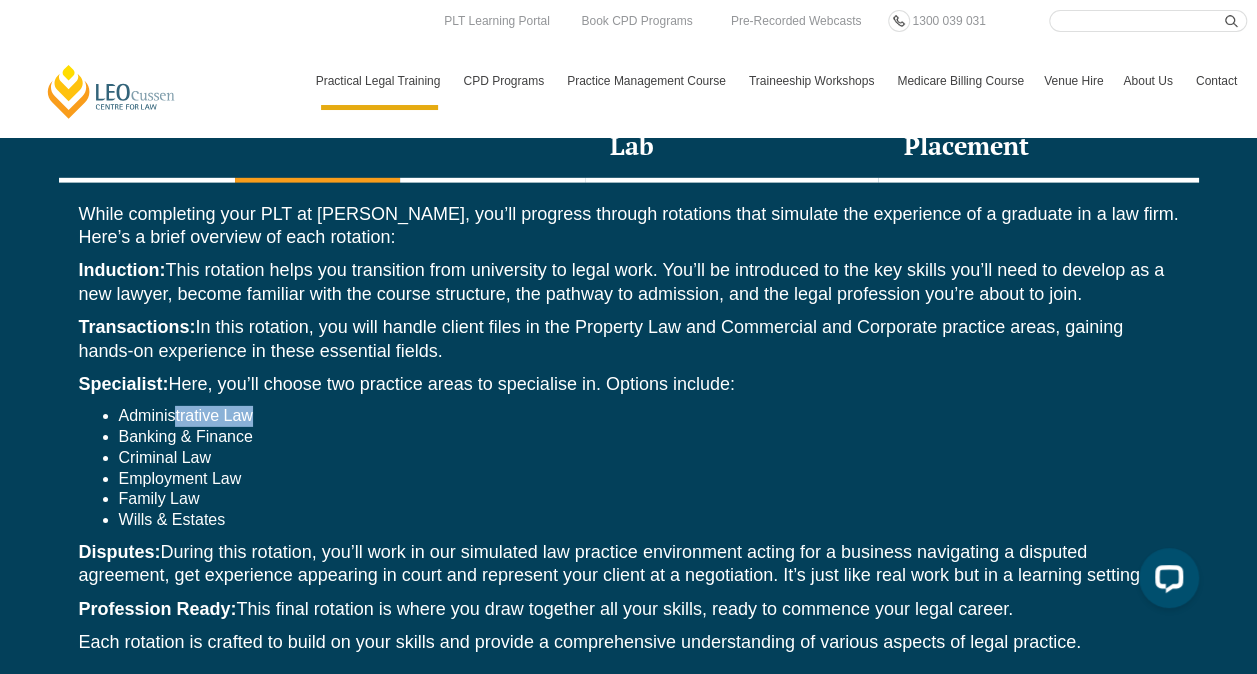 drag, startPoint x: 302, startPoint y: 348, endPoint x: 173, endPoint y: 338, distance: 129.38702 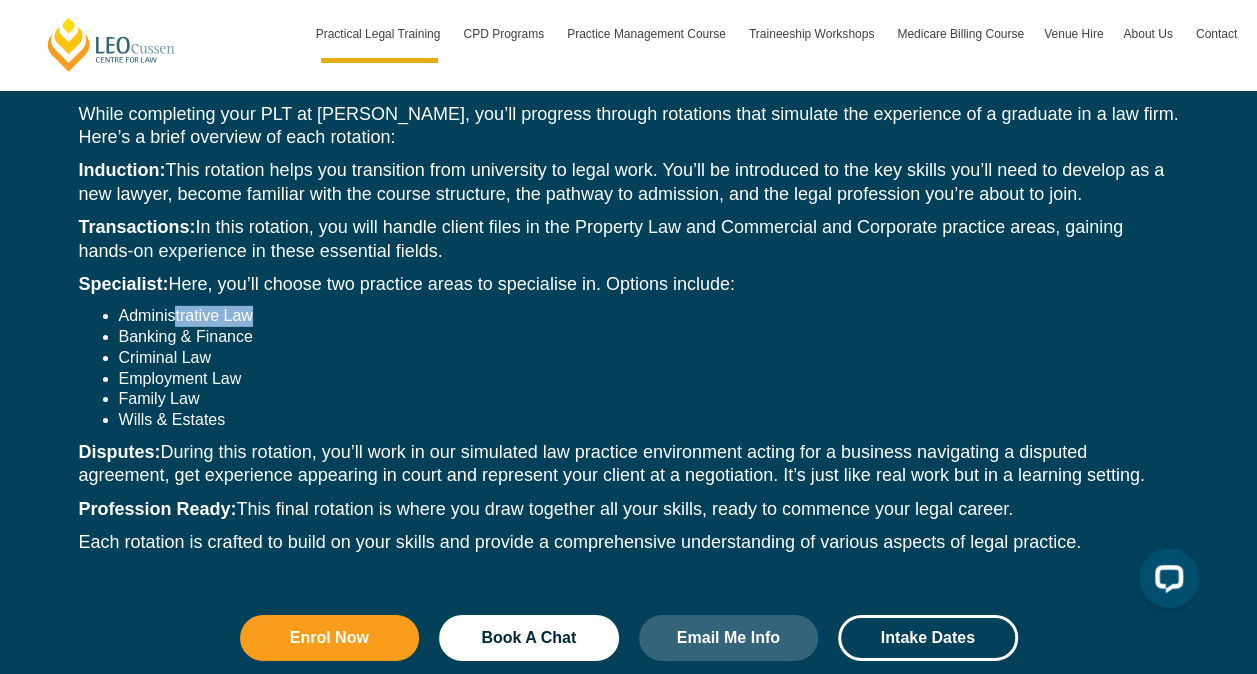 scroll, scrollTop: 2600, scrollLeft: 0, axis: vertical 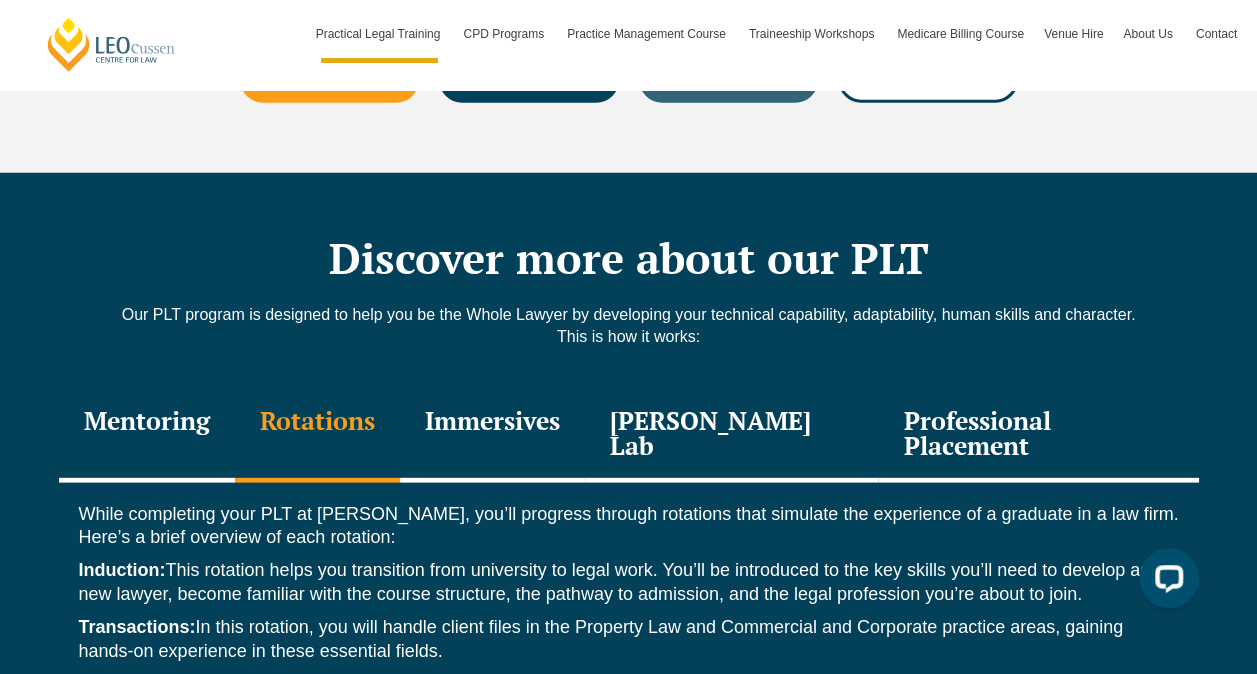 click on "Immersives" at bounding box center (492, 435) 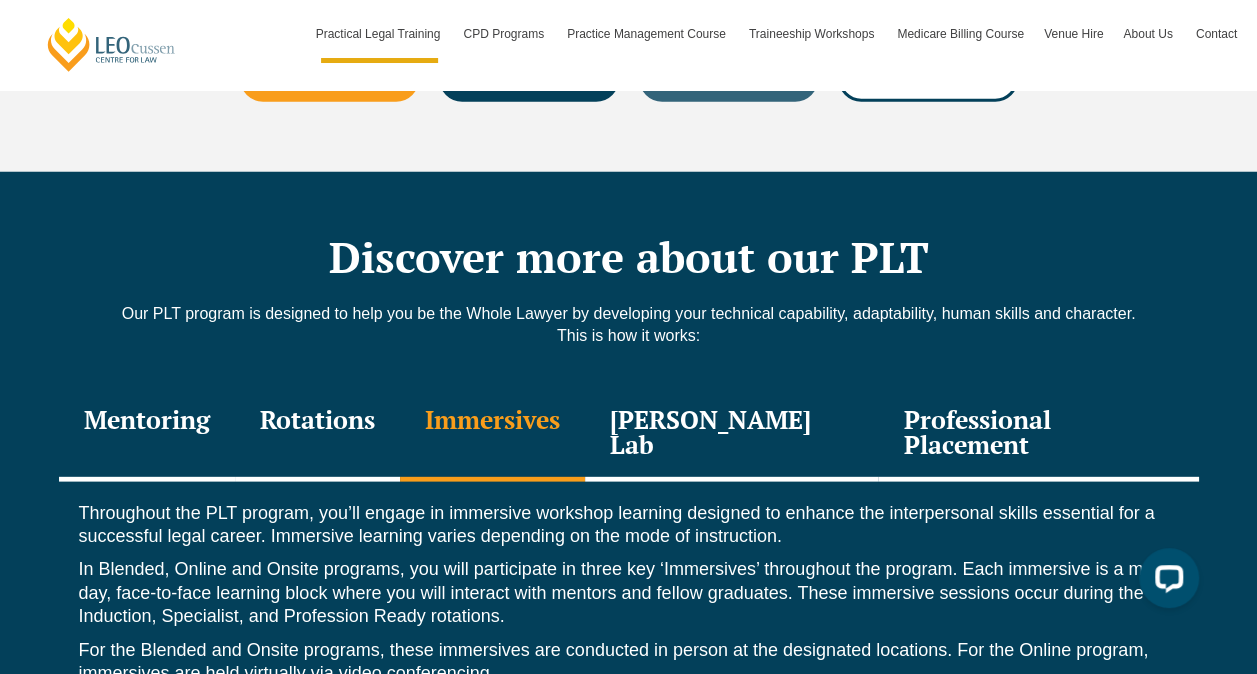 scroll, scrollTop: 2800, scrollLeft: 0, axis: vertical 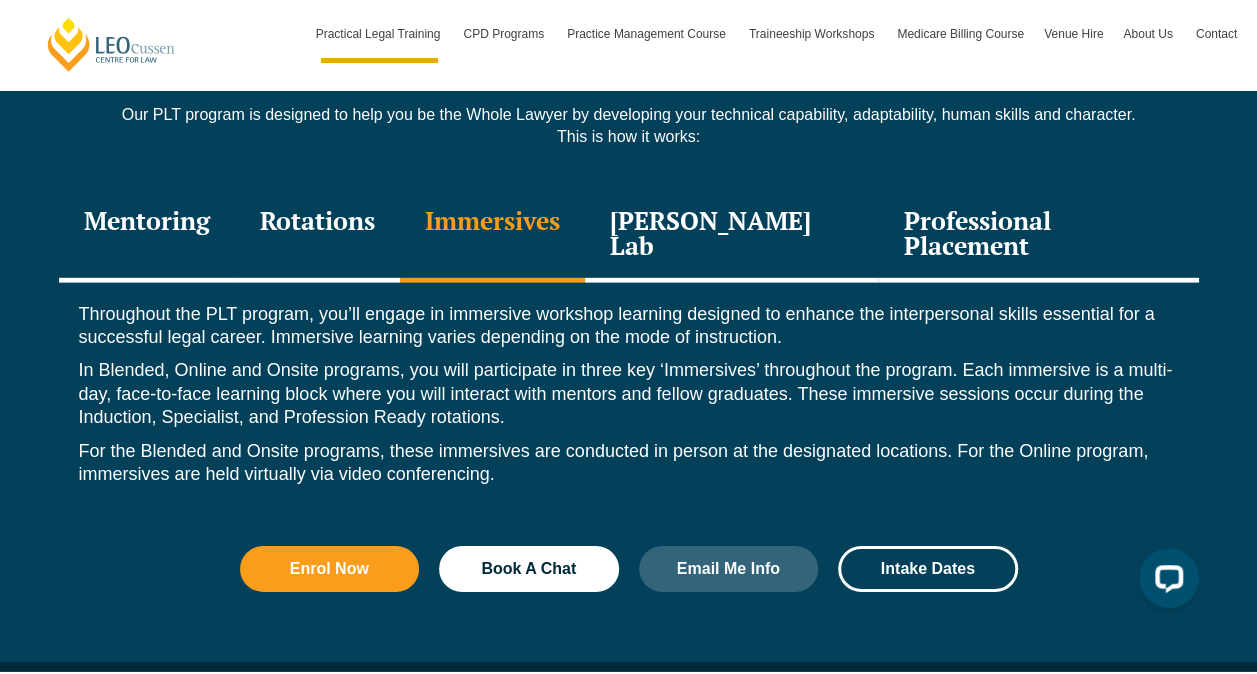 click on "In Blended, Online and Onsite programs, you will participate in three key ‘Immersives’ throughout the program. Each immersive is a multi-day, face-to-face learning block where you will interact with mentors and fellow graduates. These immersive sessions occur during the Induction, Specialist, and Profession Ready rotations." at bounding box center [629, 394] 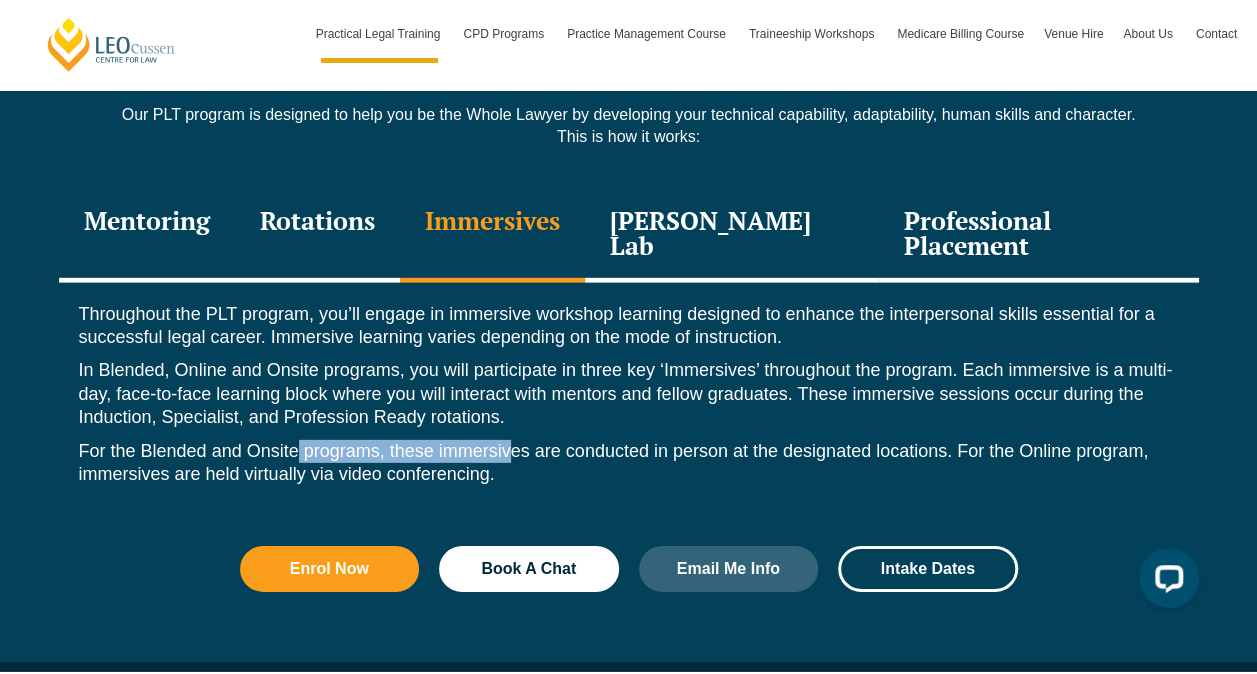 drag, startPoint x: 299, startPoint y: 382, endPoint x: 508, endPoint y: 384, distance: 209.00957 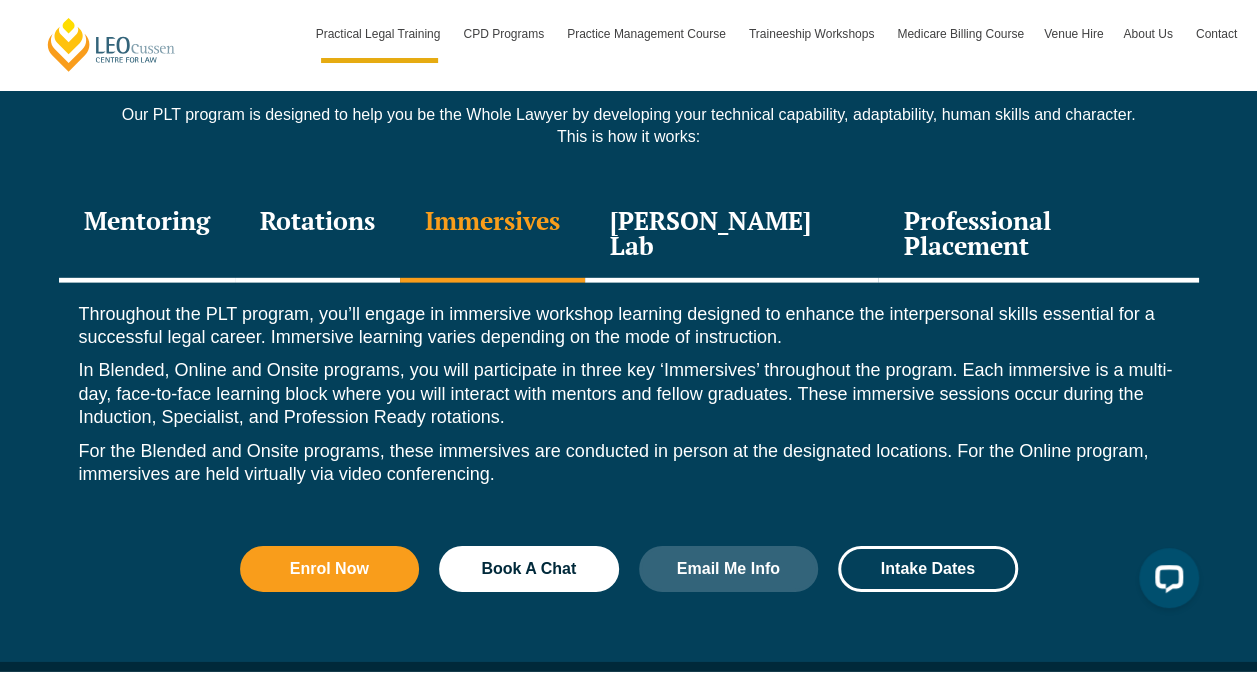 drag, startPoint x: 508, startPoint y: 384, endPoint x: 532, endPoint y: 402, distance: 30 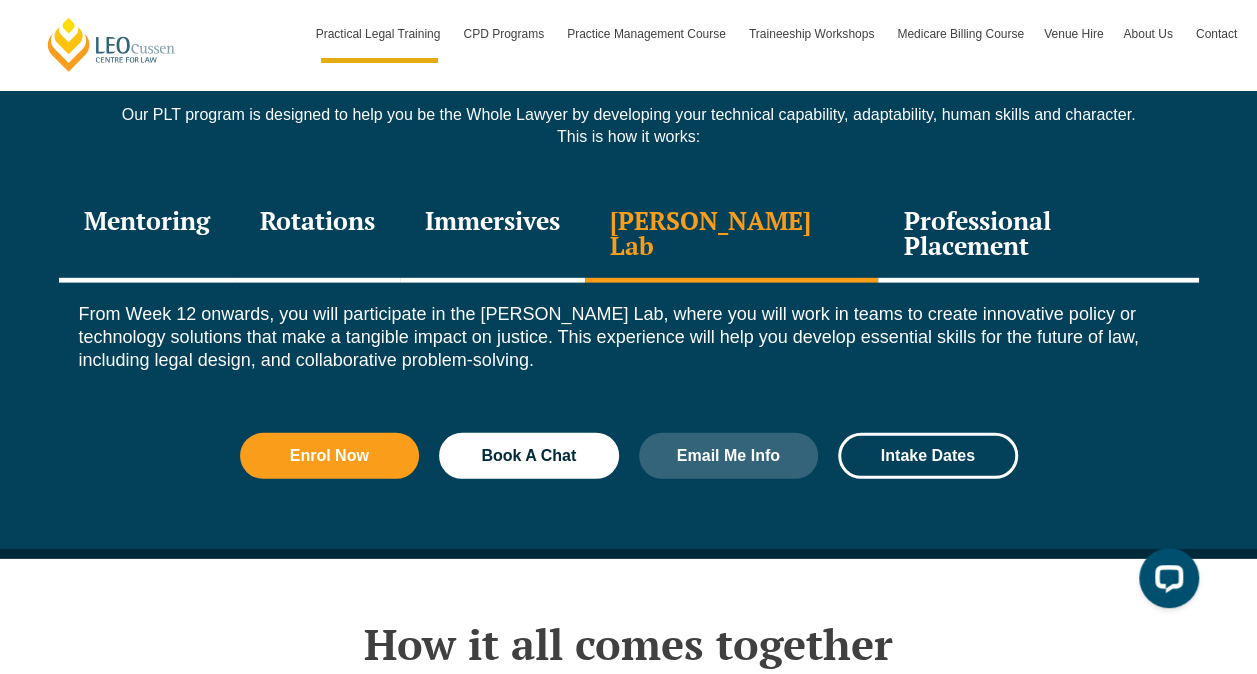click on "Professional Placement" at bounding box center [1038, 235] 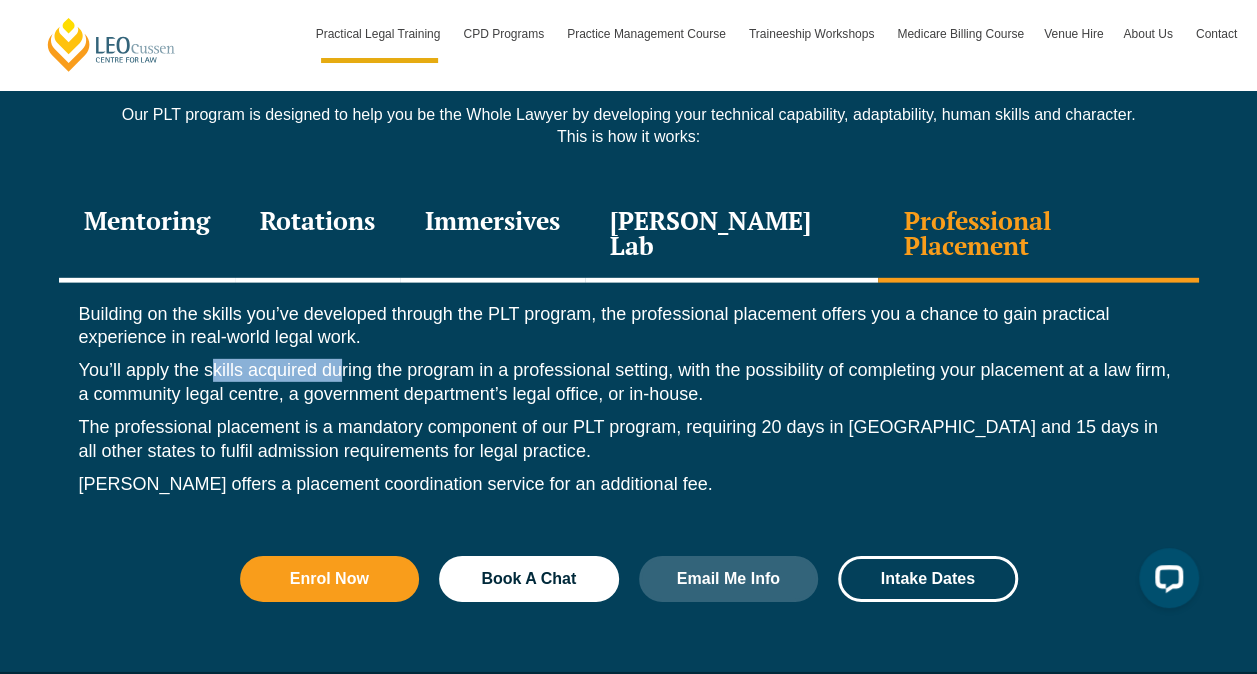 drag, startPoint x: 212, startPoint y: 312, endPoint x: 340, endPoint y: 307, distance: 128.09763 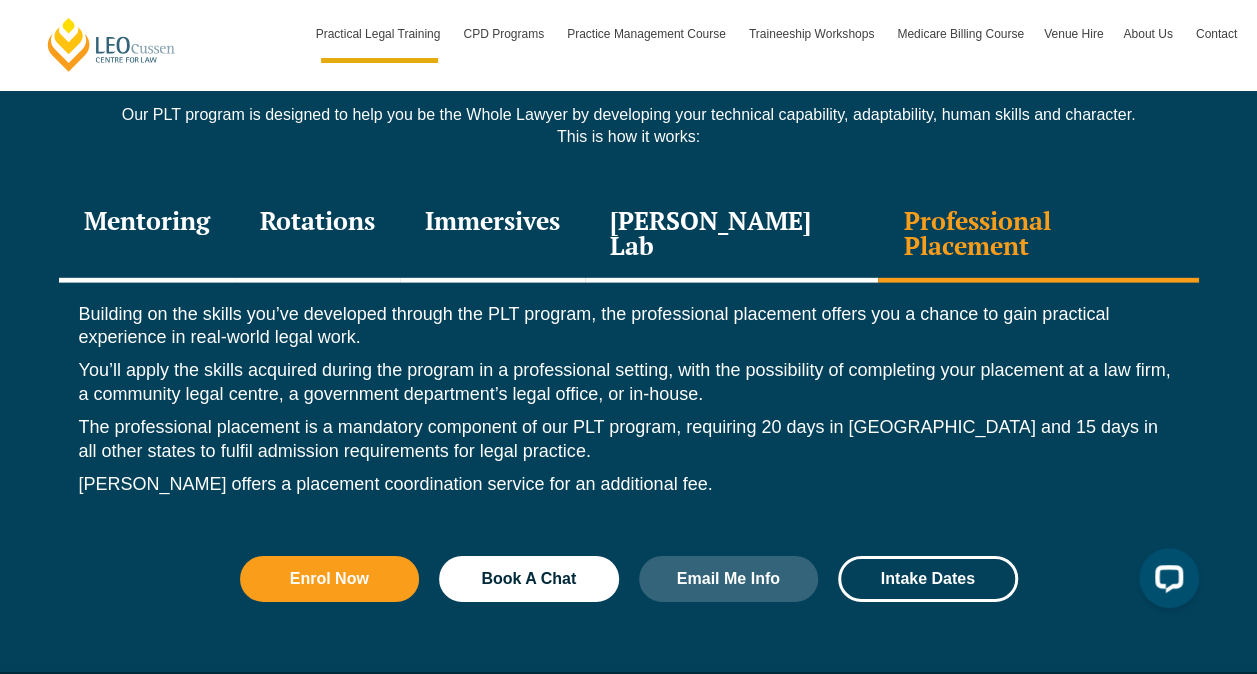 drag, startPoint x: 340, startPoint y: 307, endPoint x: 360, endPoint y: 330, distance: 30.479502 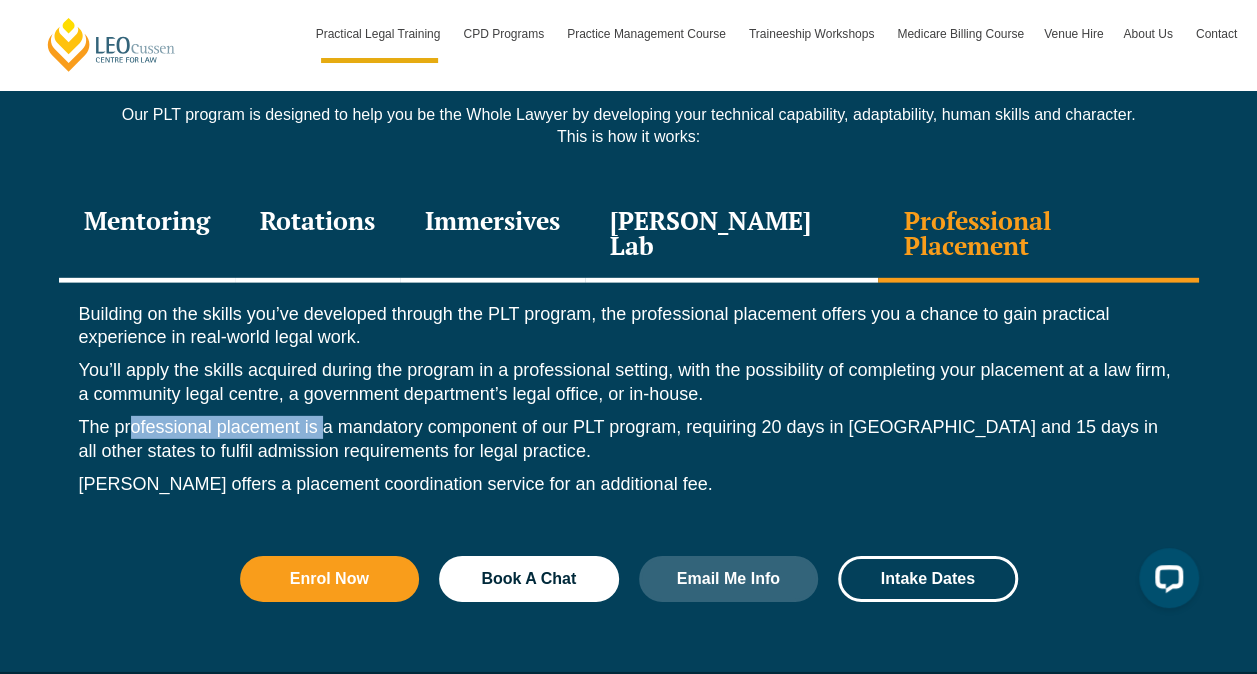 drag, startPoint x: 128, startPoint y: 343, endPoint x: 324, endPoint y: 345, distance: 196.01021 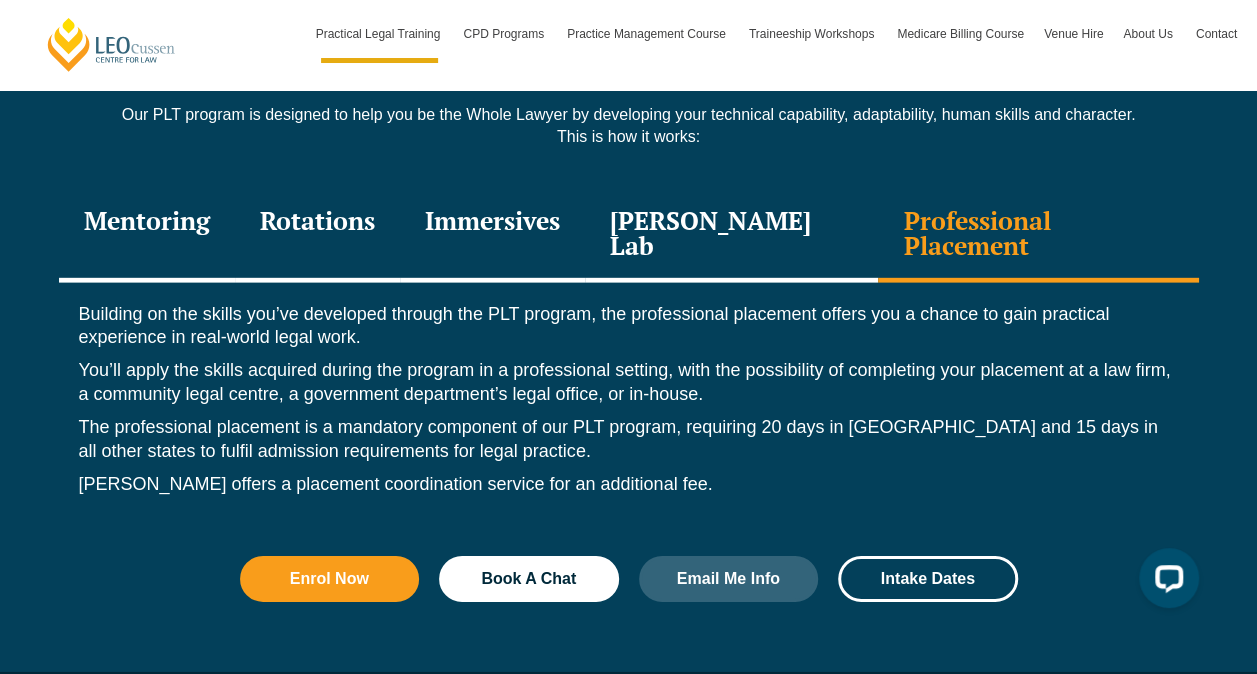 drag, startPoint x: 324, startPoint y: 345, endPoint x: 369, endPoint y: 360, distance: 47.434166 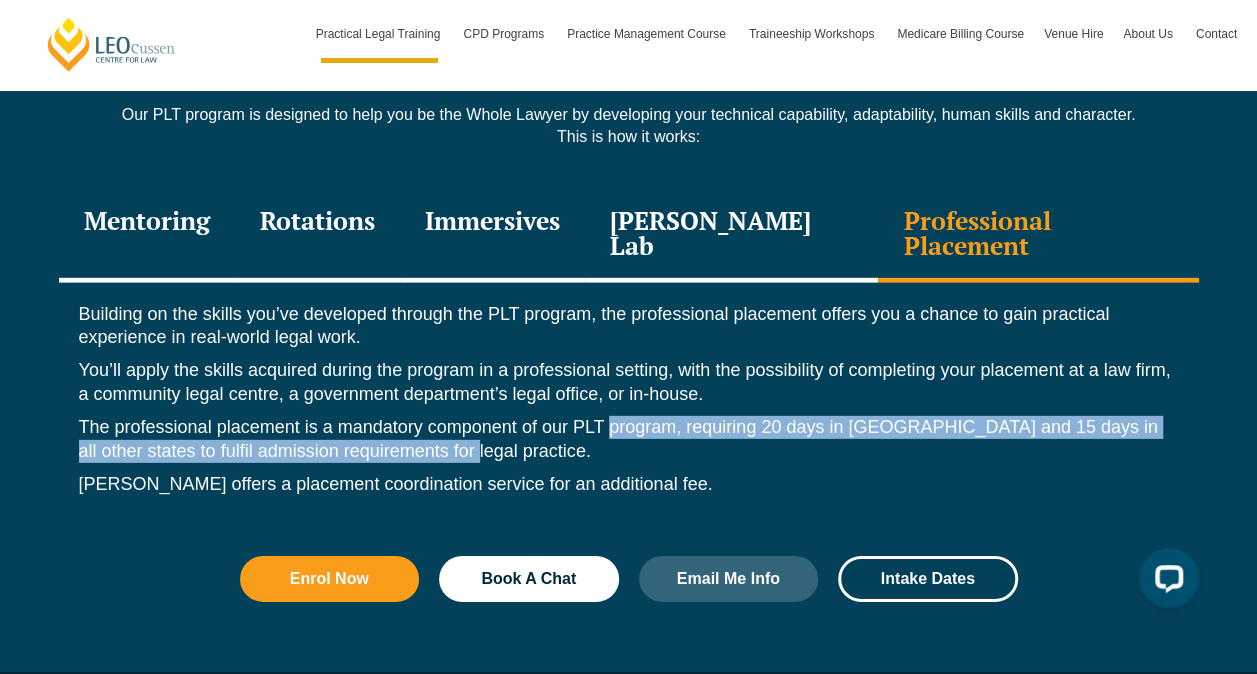 drag, startPoint x: 606, startPoint y: 373, endPoint x: 612, endPoint y: 350, distance: 23.769728 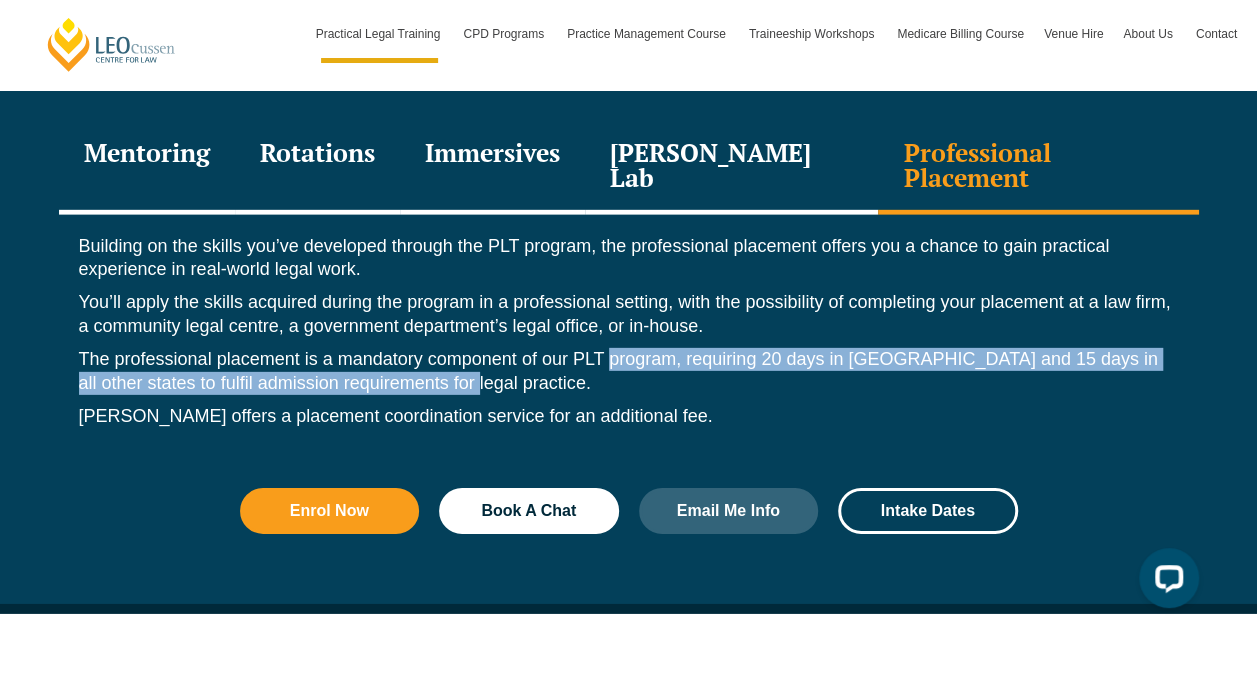 scroll, scrollTop: 2900, scrollLeft: 0, axis: vertical 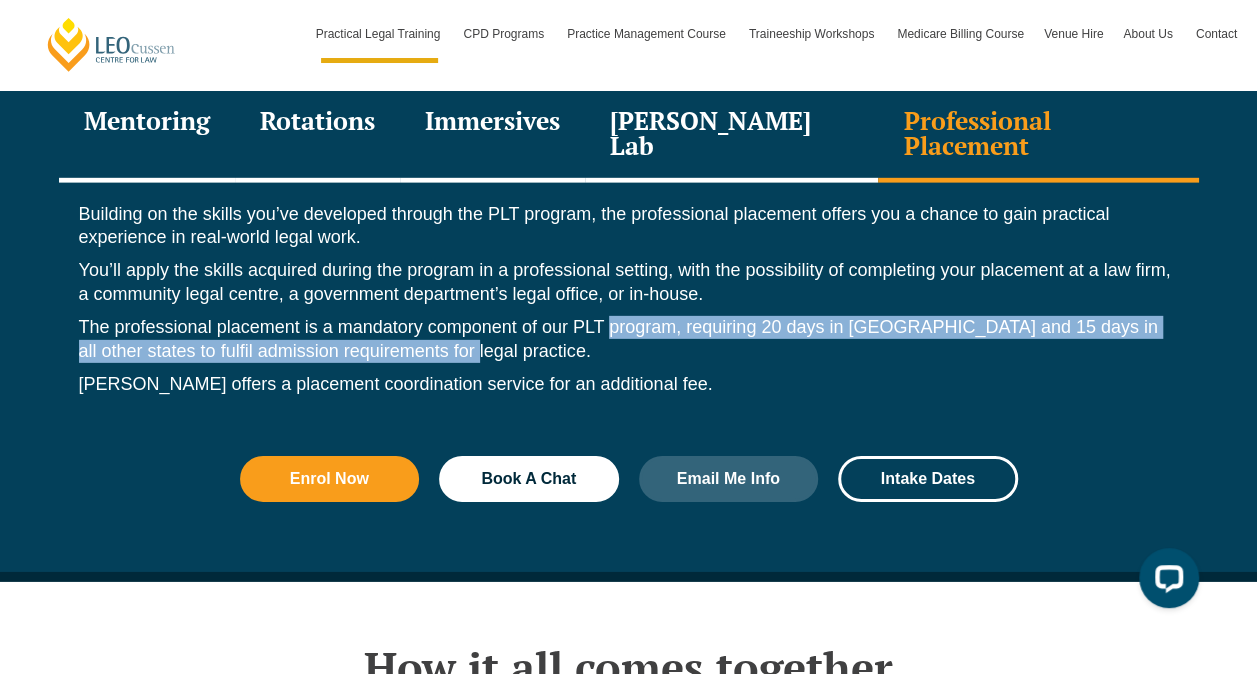 click on "The professional placement is a mandatory component of our PLT program, requiring 20 days in WA and 15 days in all other states to fulfil admission requirements for legal practice." at bounding box center [629, 339] 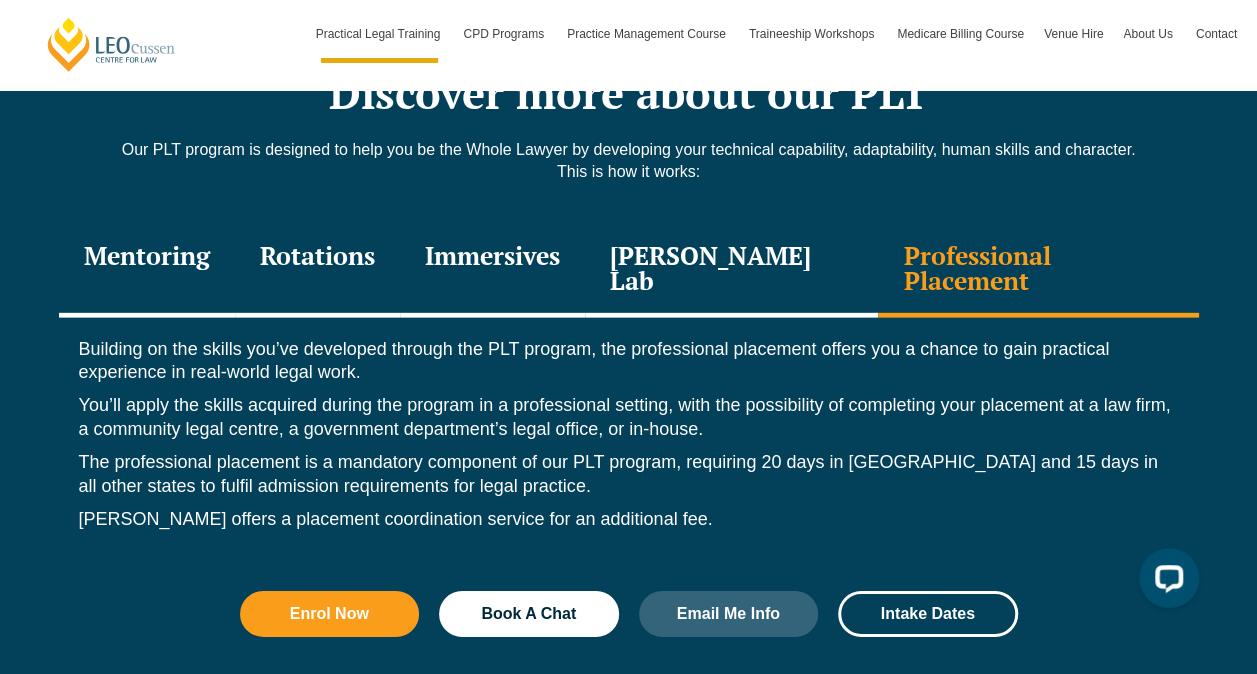 scroll, scrollTop: 2700, scrollLeft: 0, axis: vertical 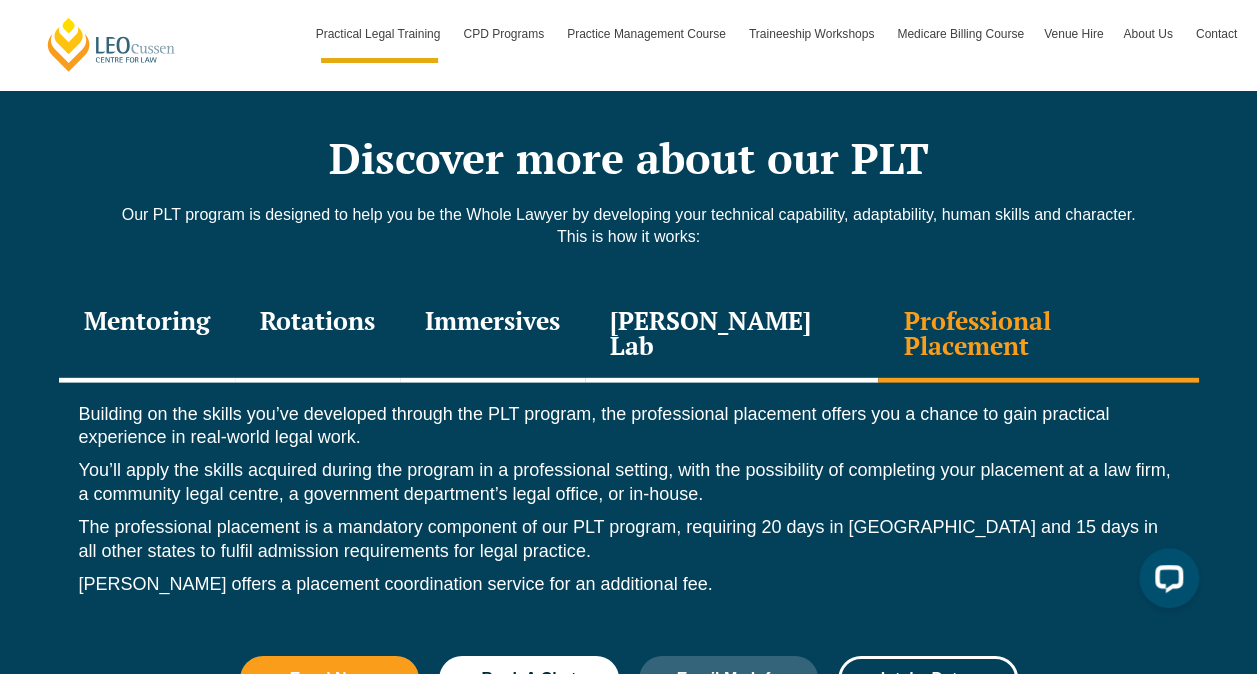 click on "Rotations" at bounding box center [317, 335] 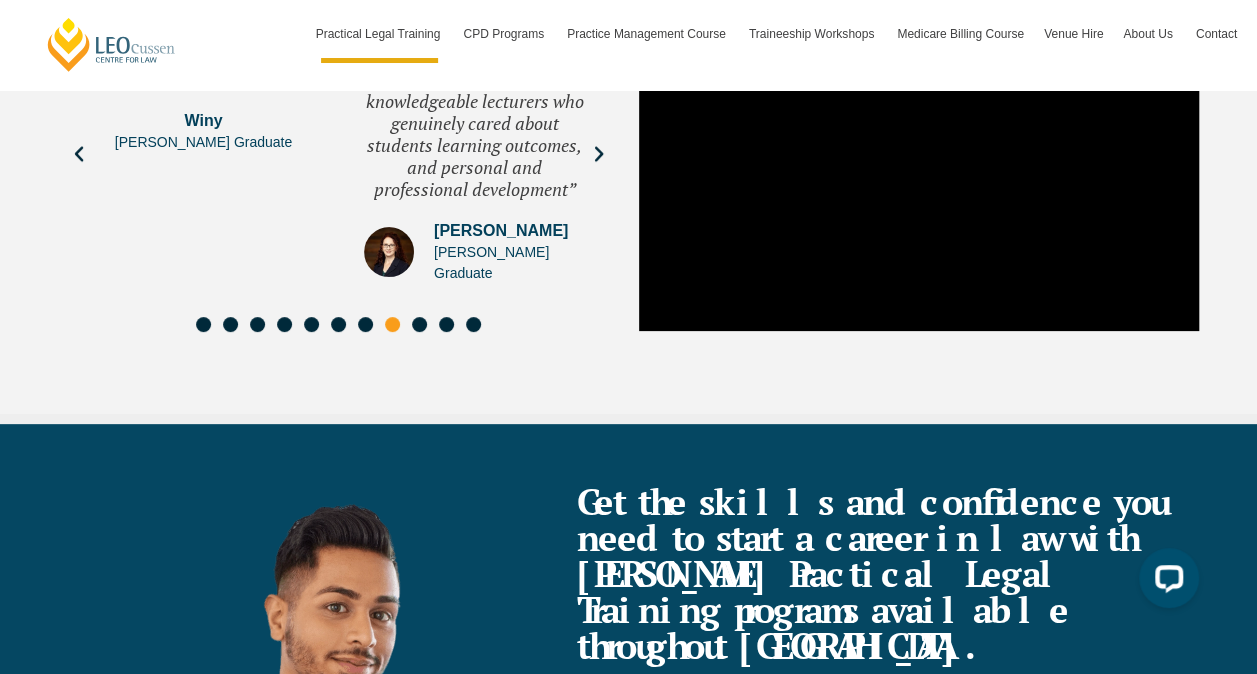 scroll, scrollTop: 7500, scrollLeft: 0, axis: vertical 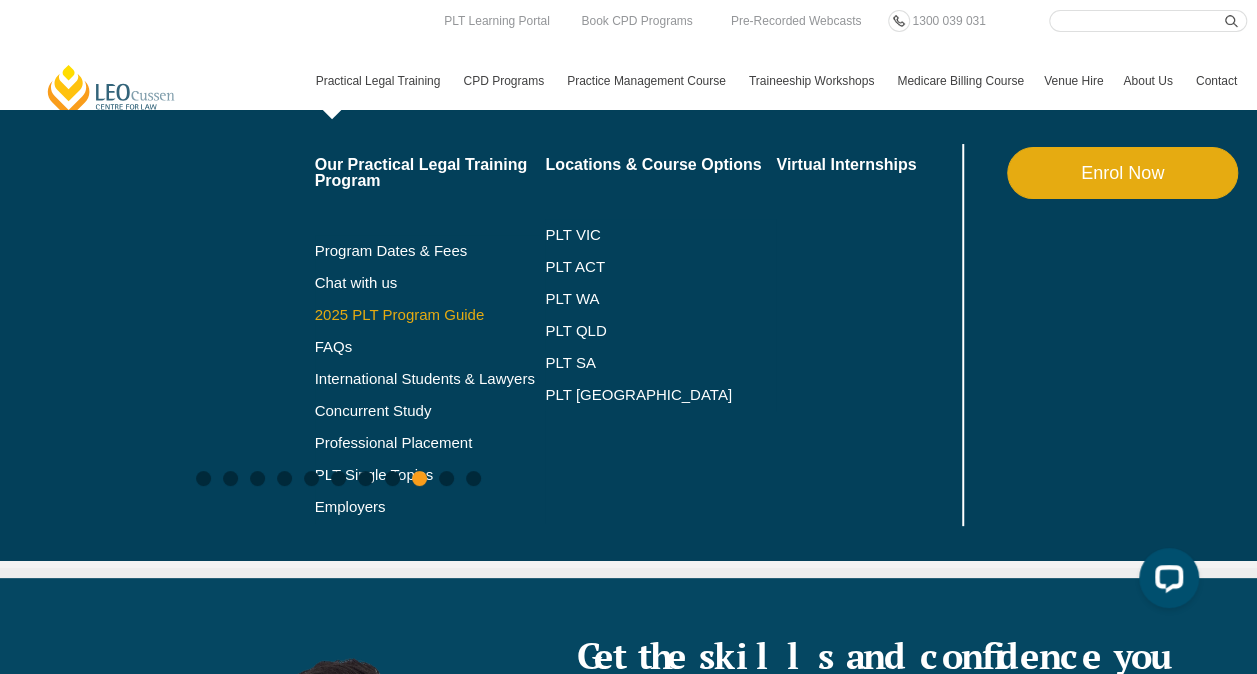 click on "2025 PLT Program Guide" at bounding box center [405, 315] 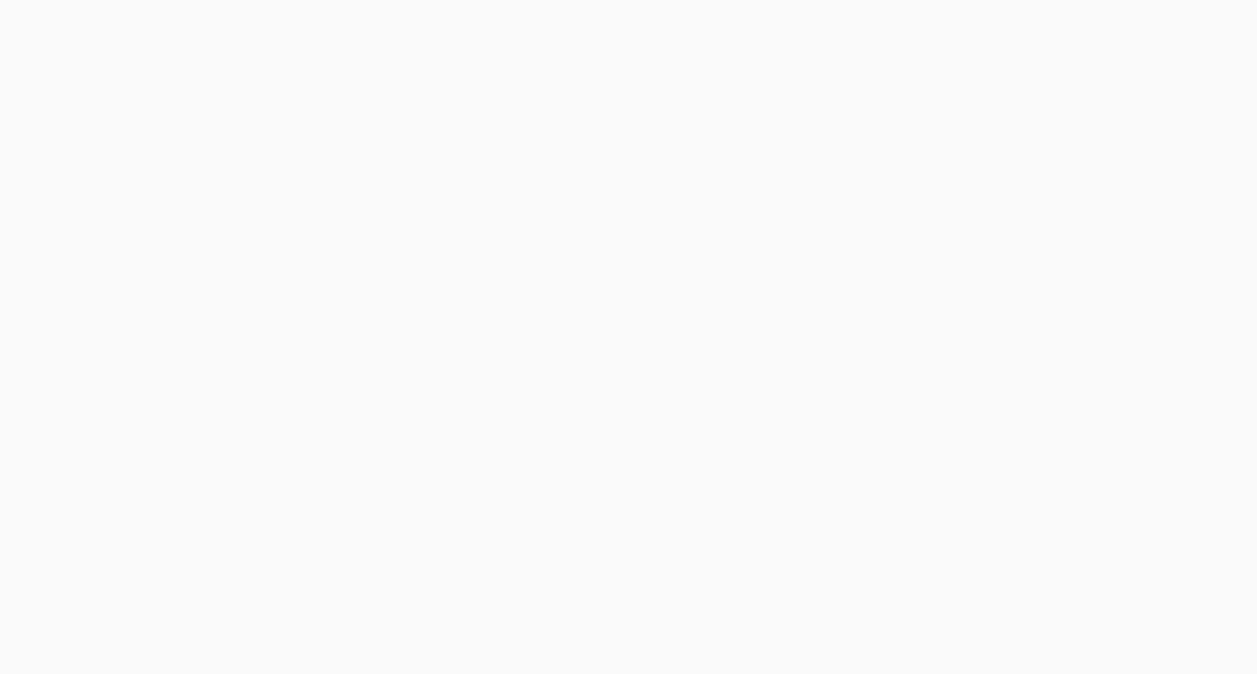 scroll, scrollTop: 0, scrollLeft: 0, axis: both 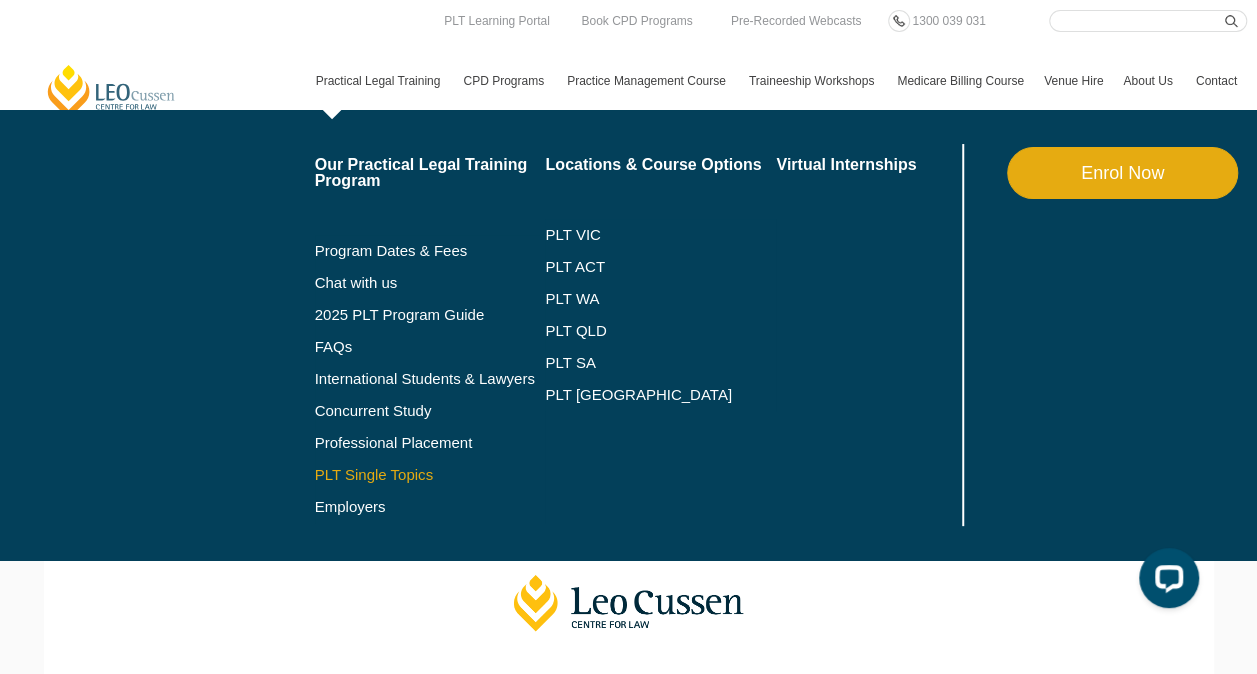 click on "PLT Single Topics" at bounding box center [430, 475] 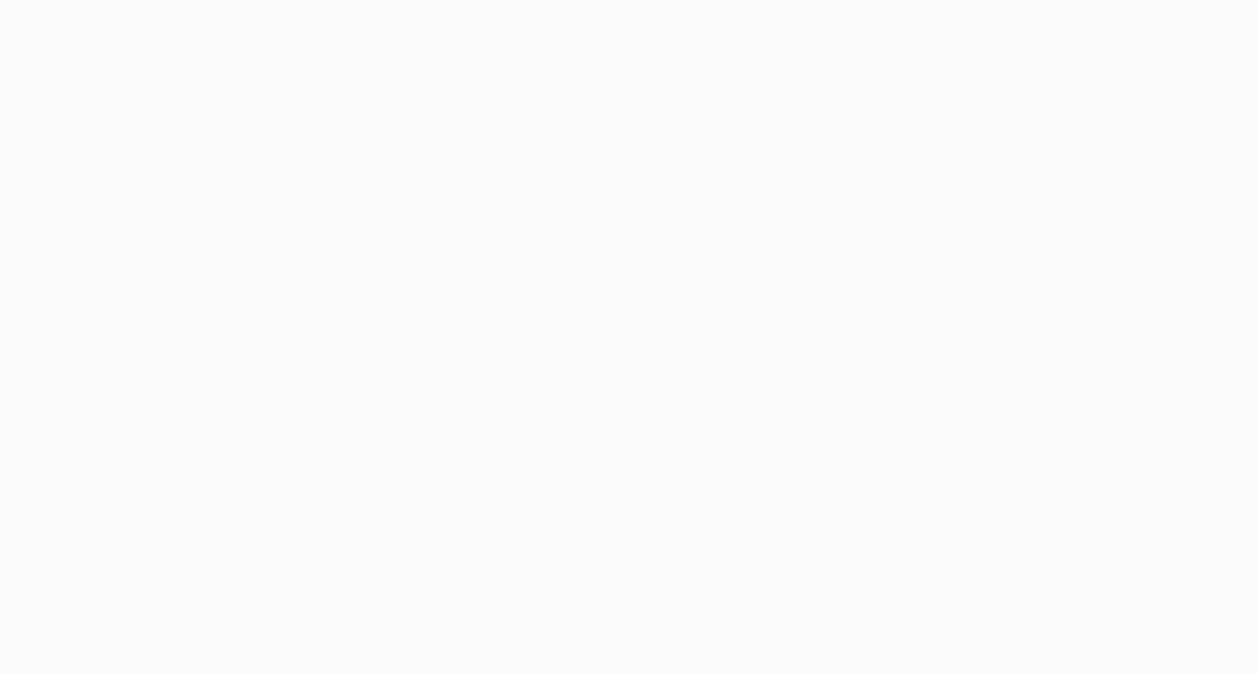 scroll, scrollTop: 0, scrollLeft: 0, axis: both 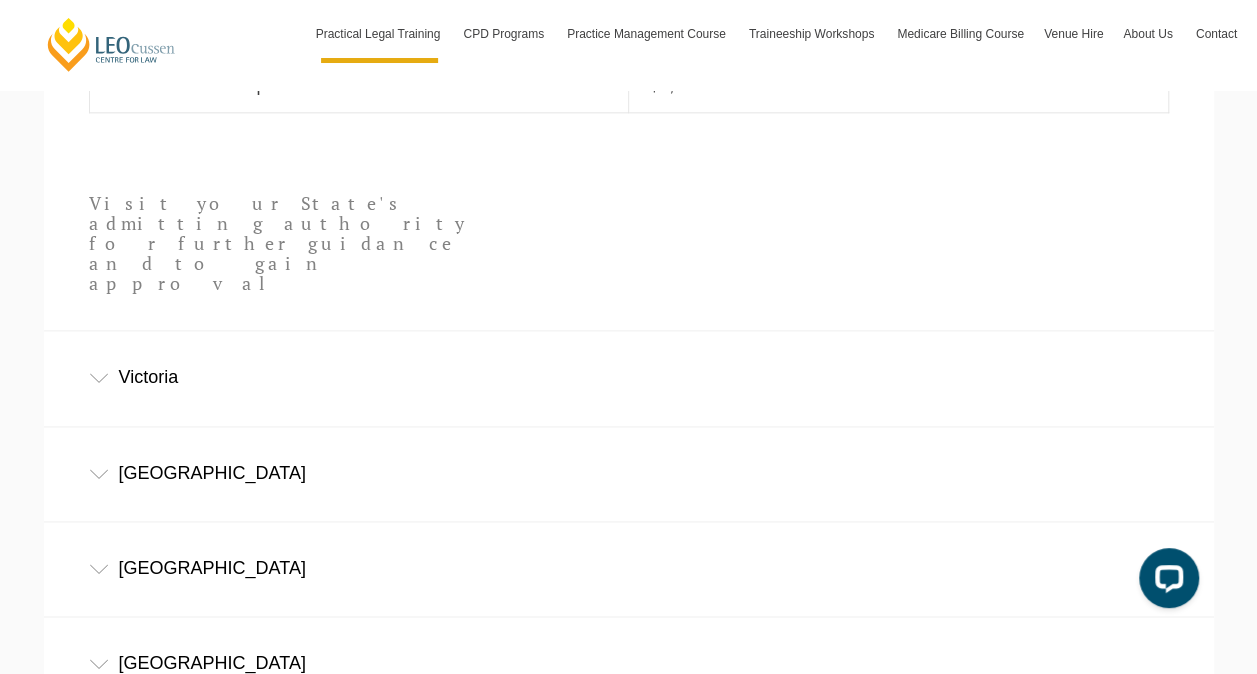 click on "Victoria" at bounding box center (629, 377) 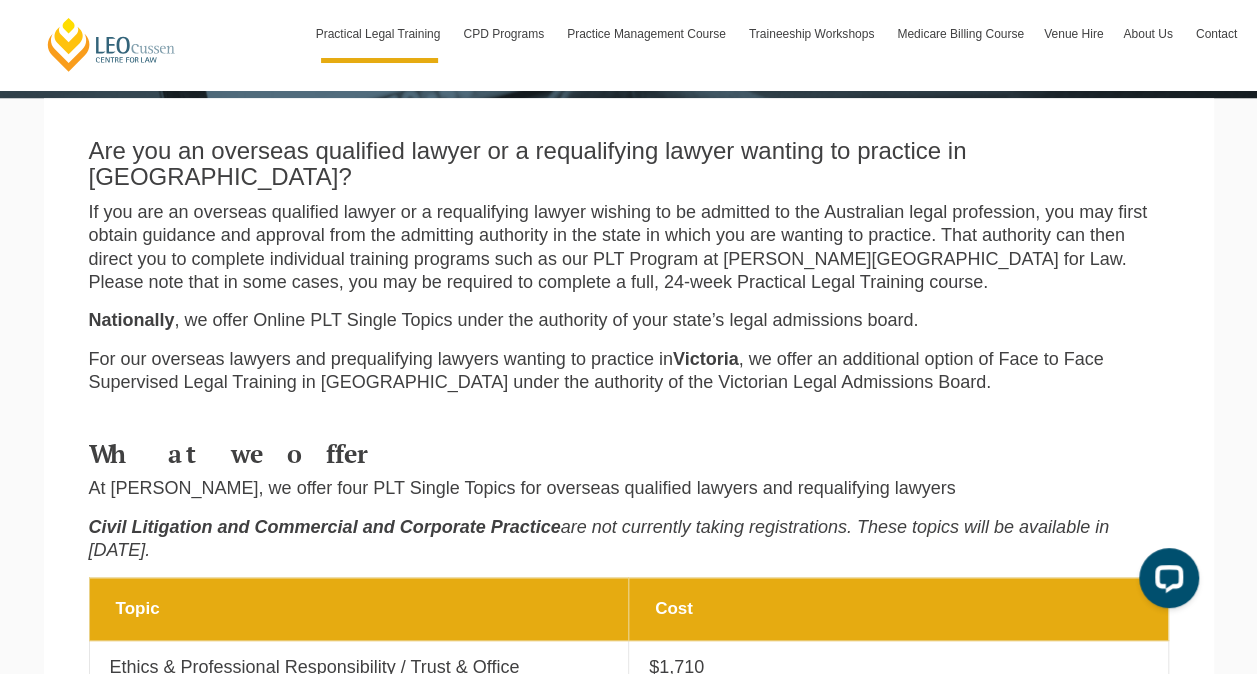scroll, scrollTop: 400, scrollLeft: 0, axis: vertical 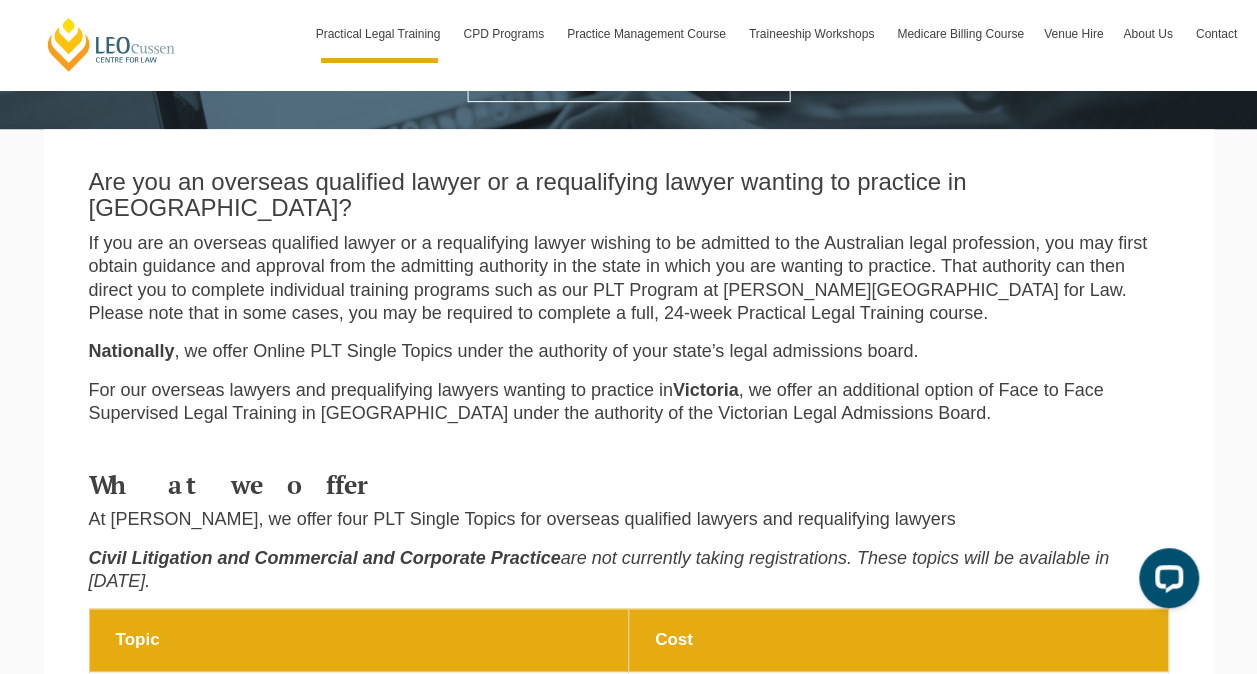 click on "Civil Litigation and Commercial and Corporate Practice" at bounding box center (325, 558) 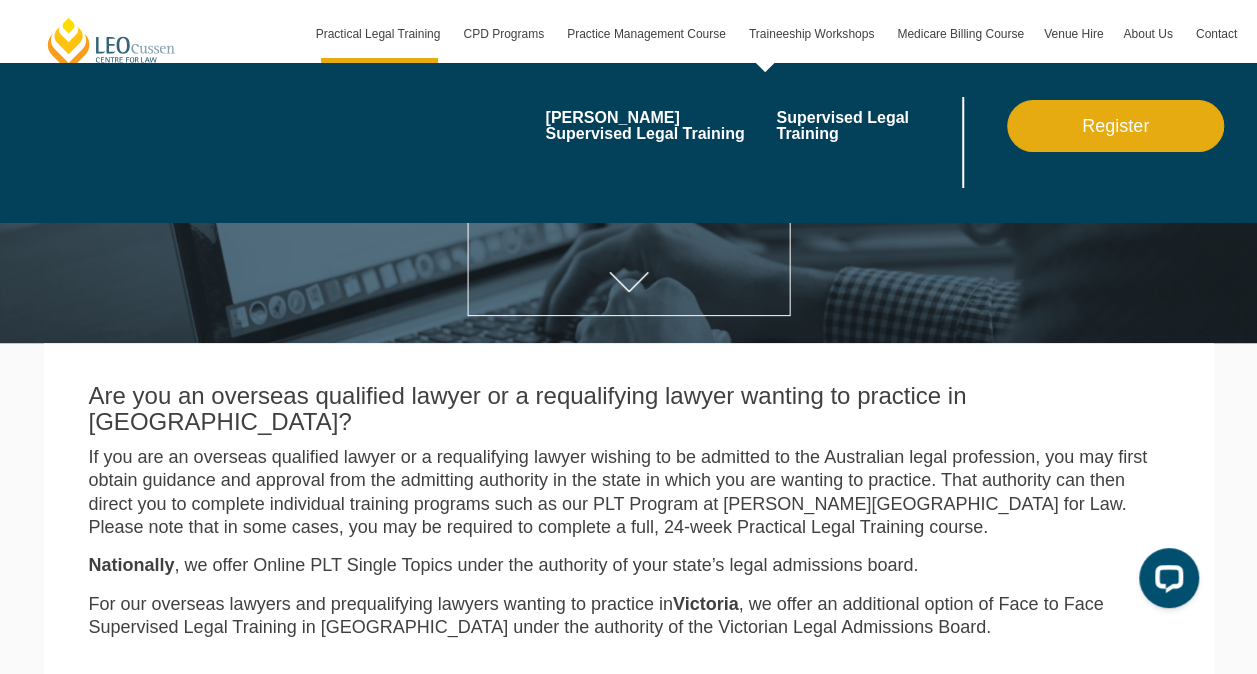 scroll, scrollTop: 100, scrollLeft: 0, axis: vertical 